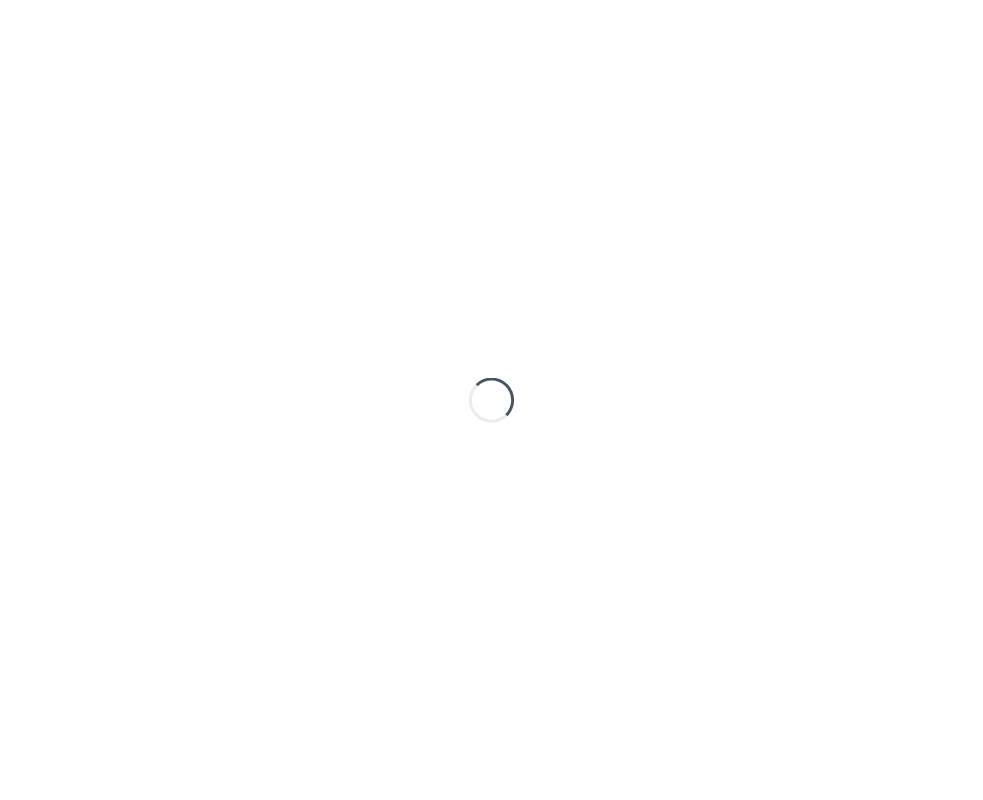 scroll, scrollTop: 0, scrollLeft: 0, axis: both 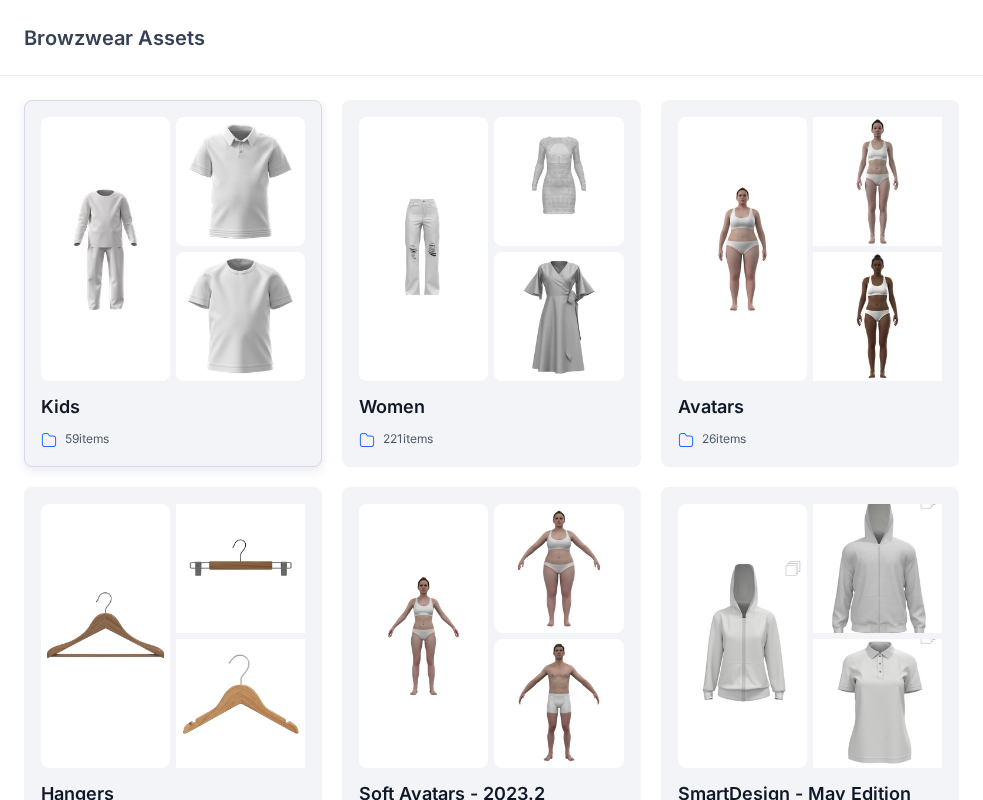 click on "59  items" at bounding box center (173, 439) 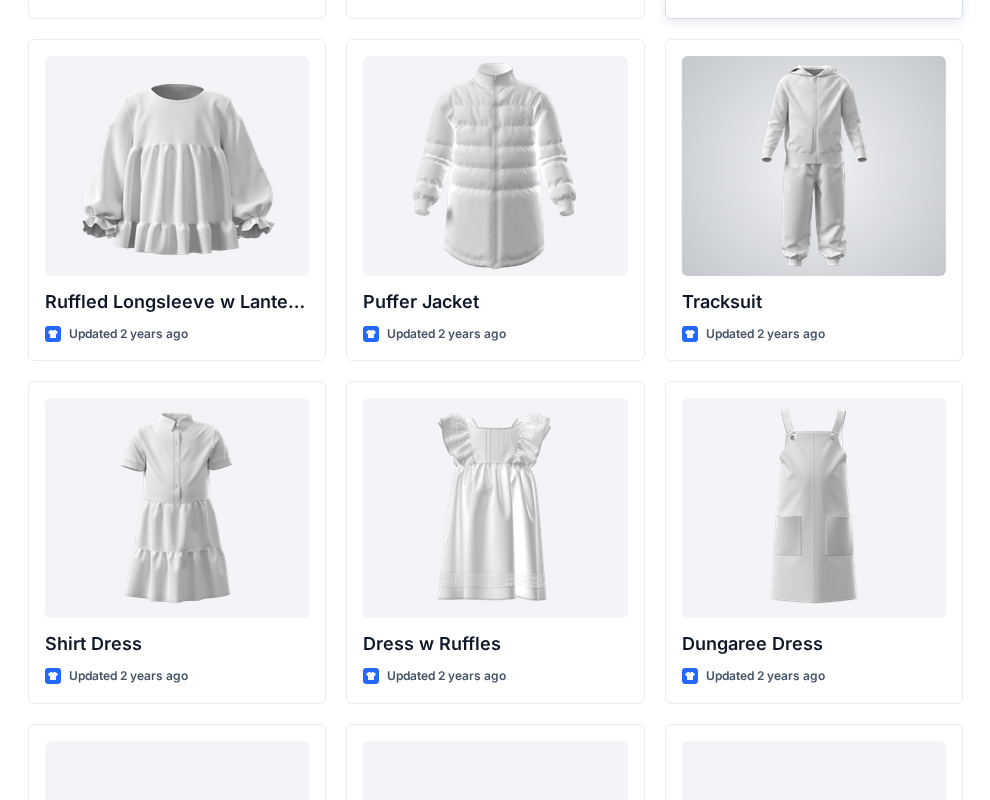 scroll, scrollTop: 4557, scrollLeft: 0, axis: vertical 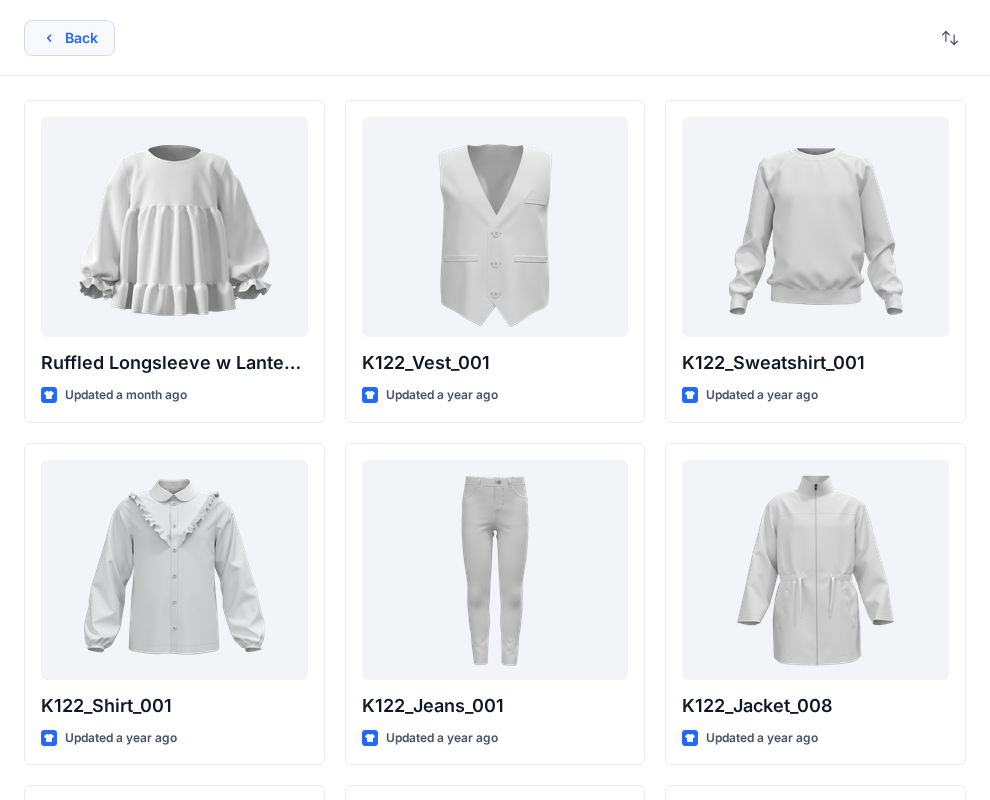 click on "Back" at bounding box center [69, 38] 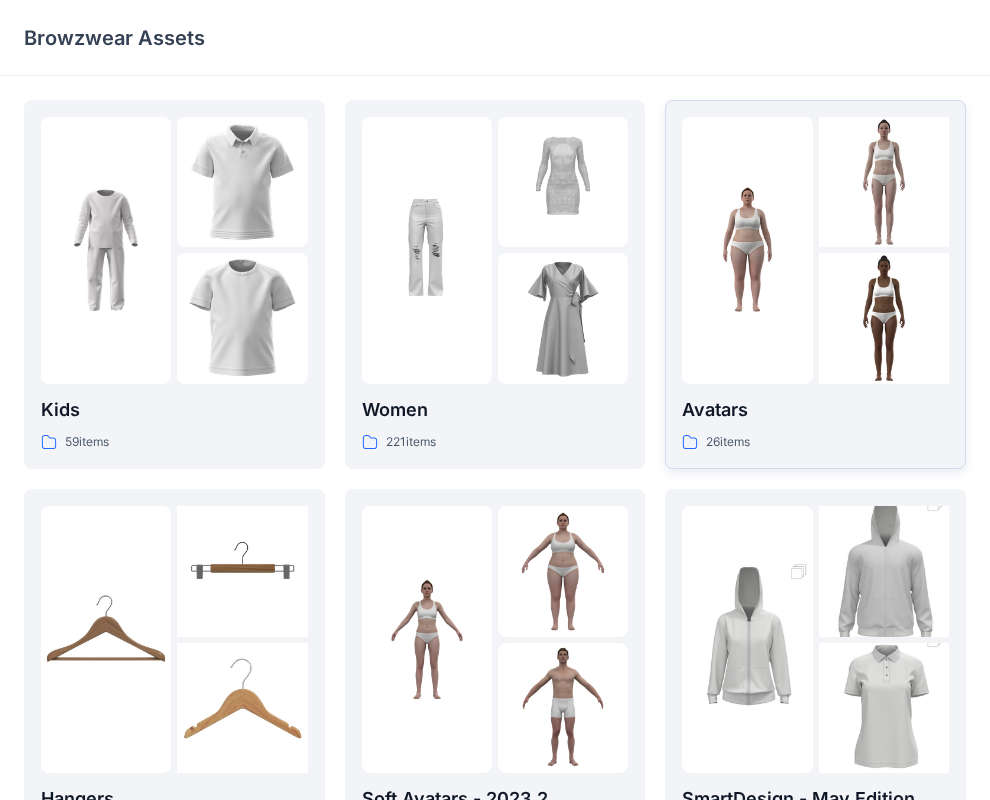 click on "Avatars" at bounding box center [815, 410] 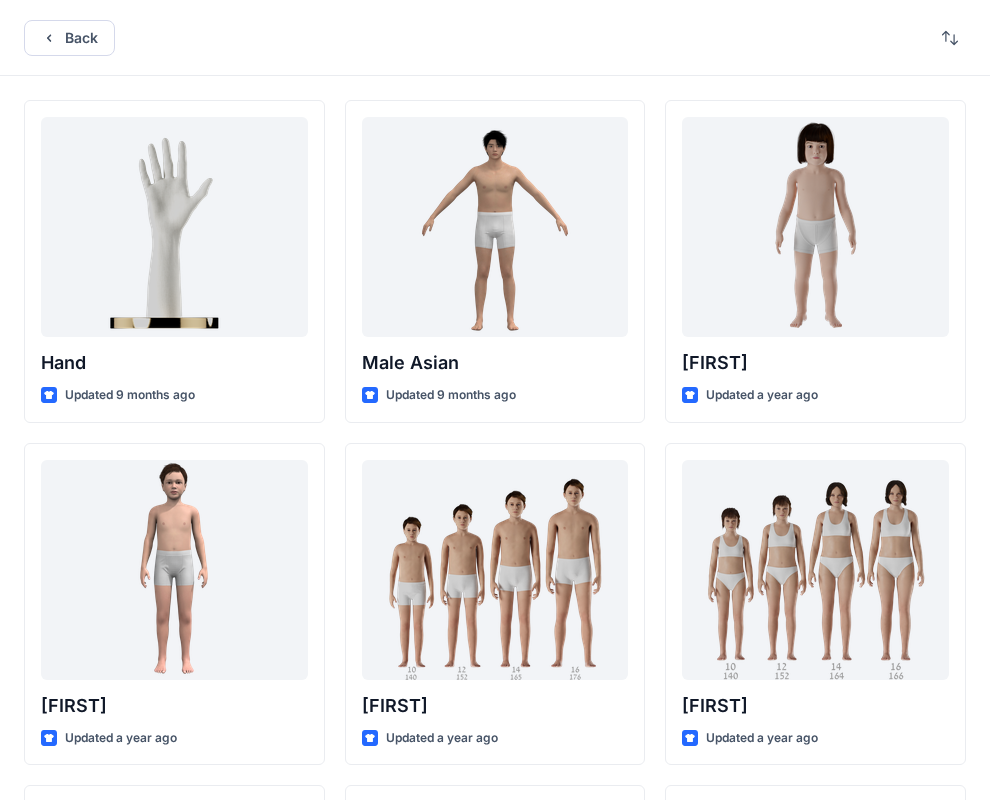 drag, startPoint x: 989, startPoint y: 228, endPoint x: 992, endPoint y: 287, distance: 59.07622 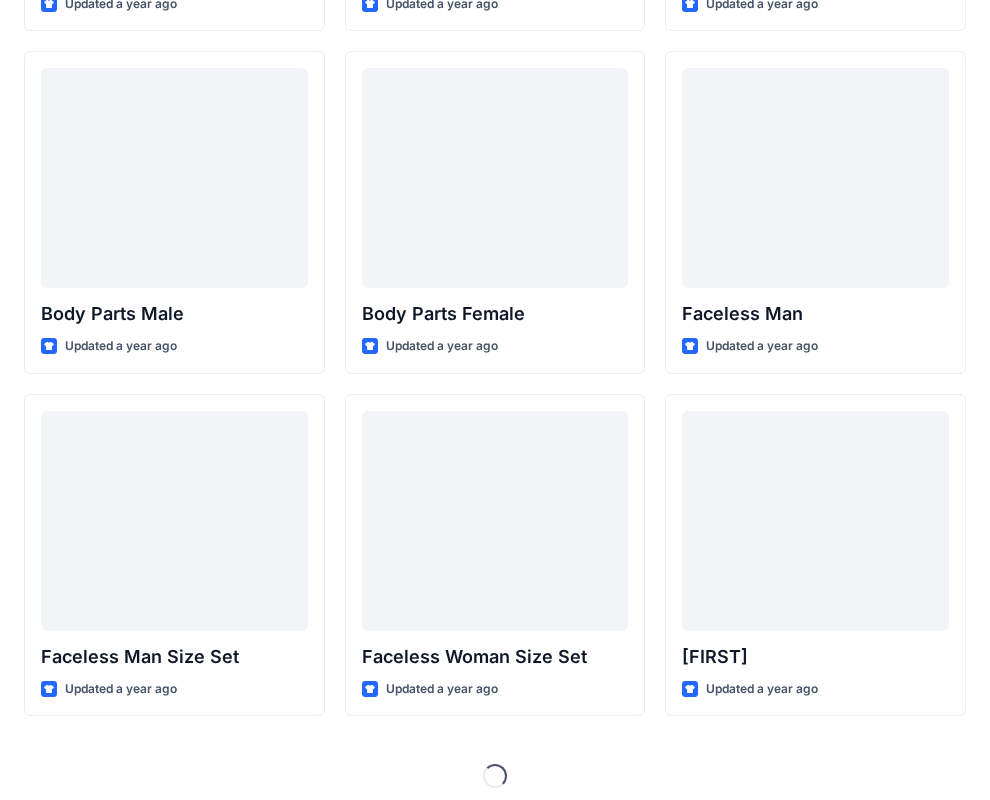 scroll, scrollTop: 746, scrollLeft: 0, axis: vertical 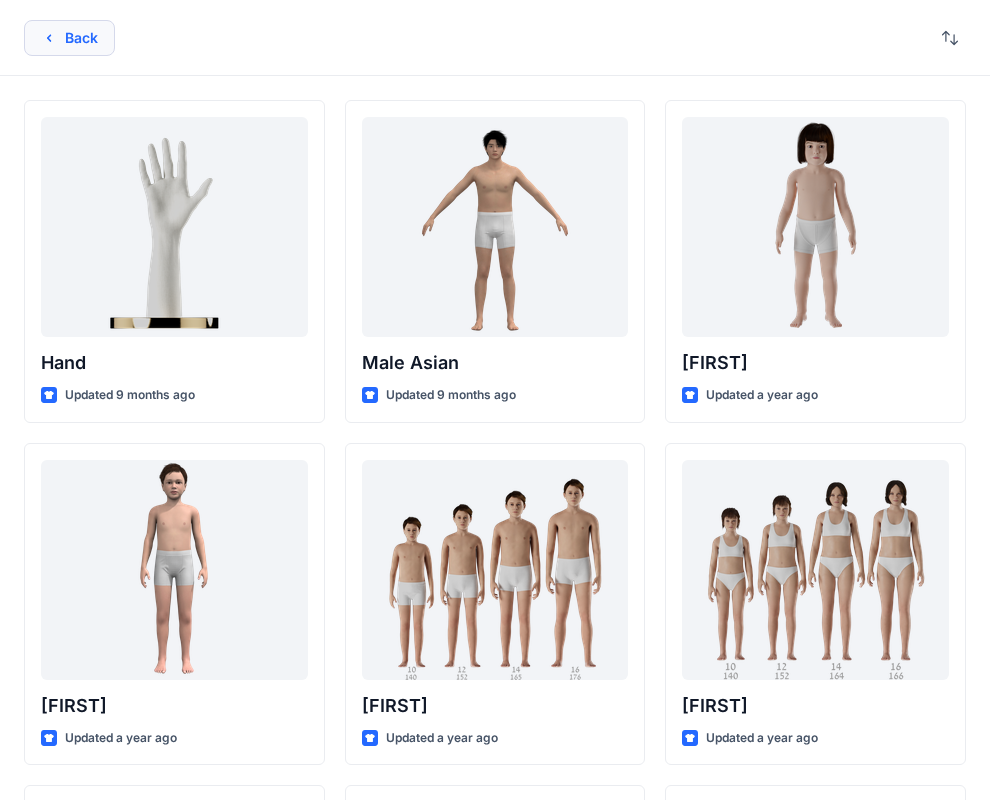 click on "Back" at bounding box center (69, 38) 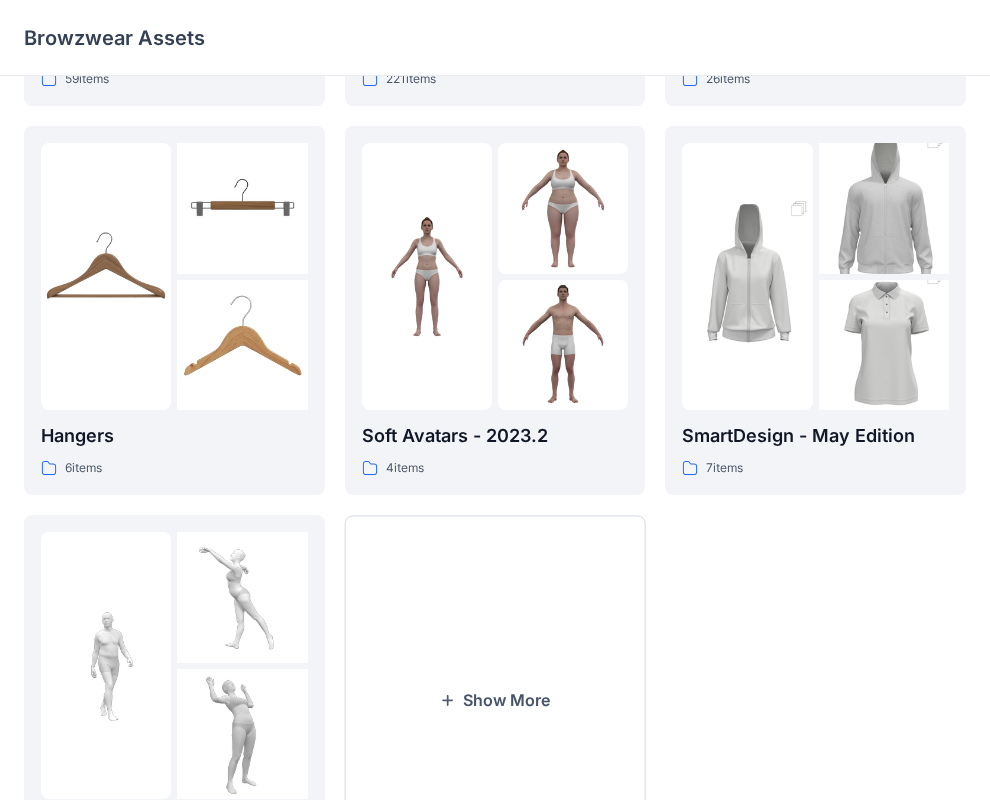 scroll, scrollTop: 371, scrollLeft: 0, axis: vertical 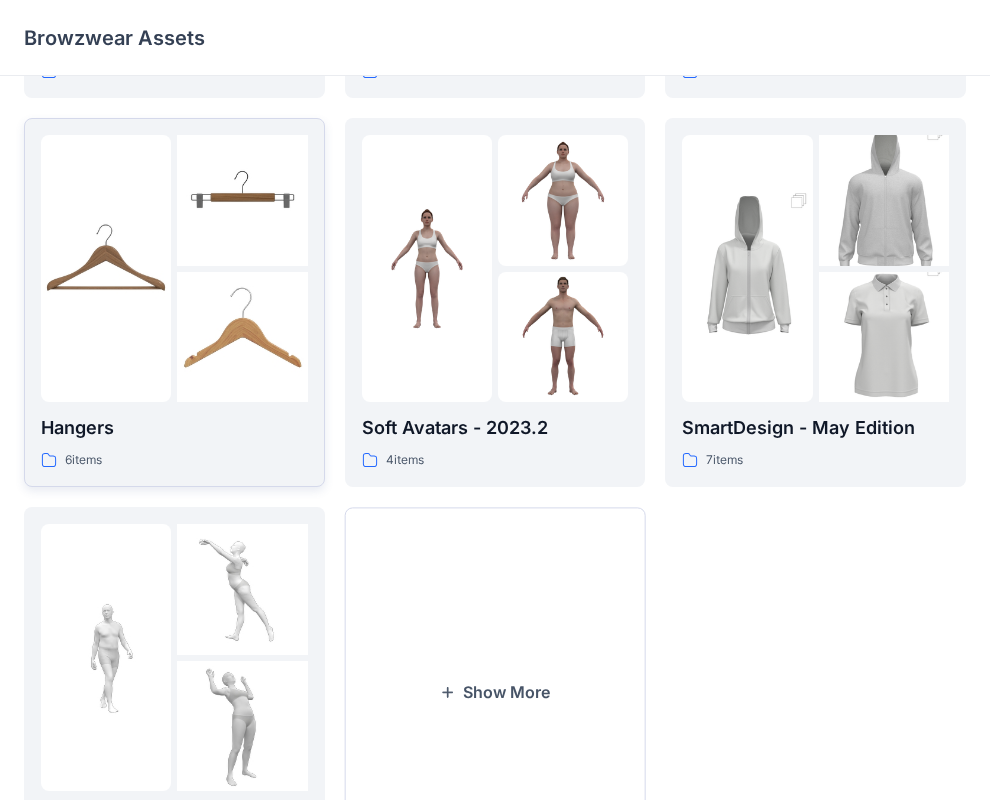 click on "Hangers" at bounding box center [174, 428] 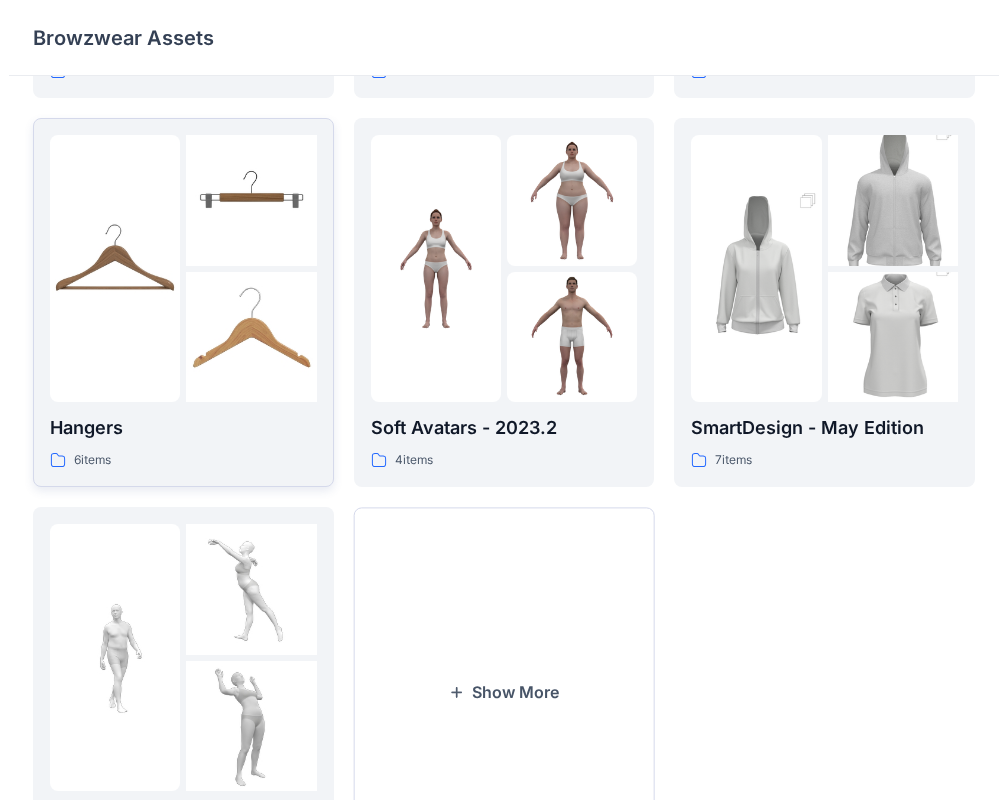 scroll, scrollTop: 0, scrollLeft: 0, axis: both 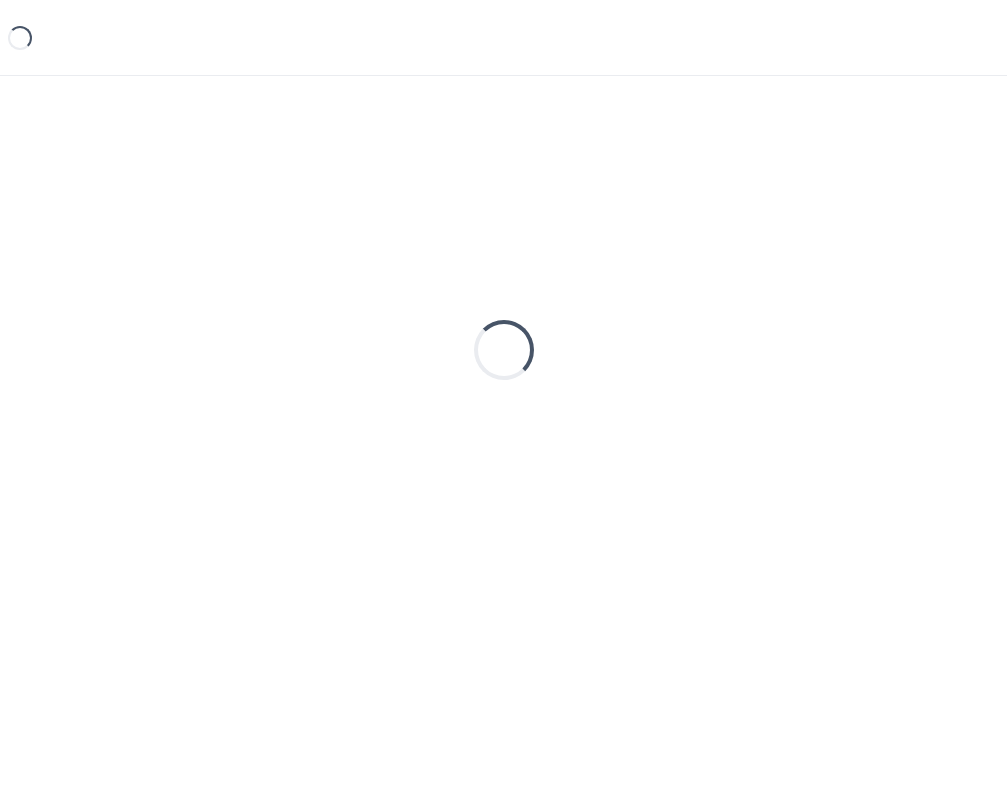 click on "Loading..." at bounding box center [503, 350] 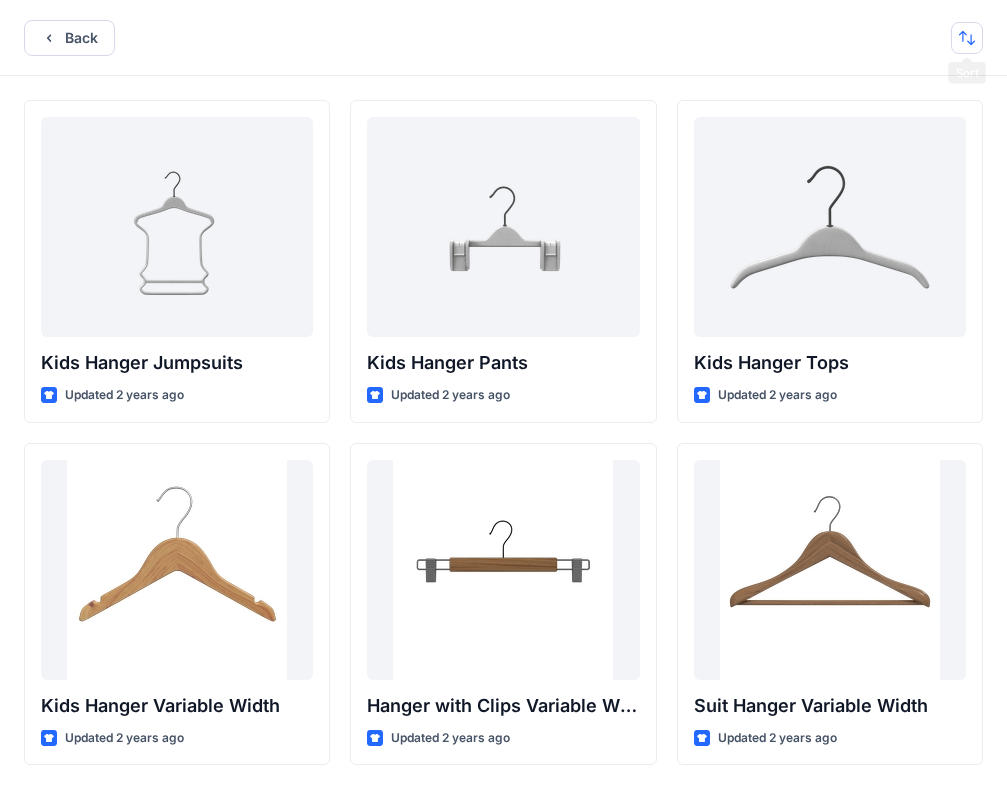 click at bounding box center [967, 38] 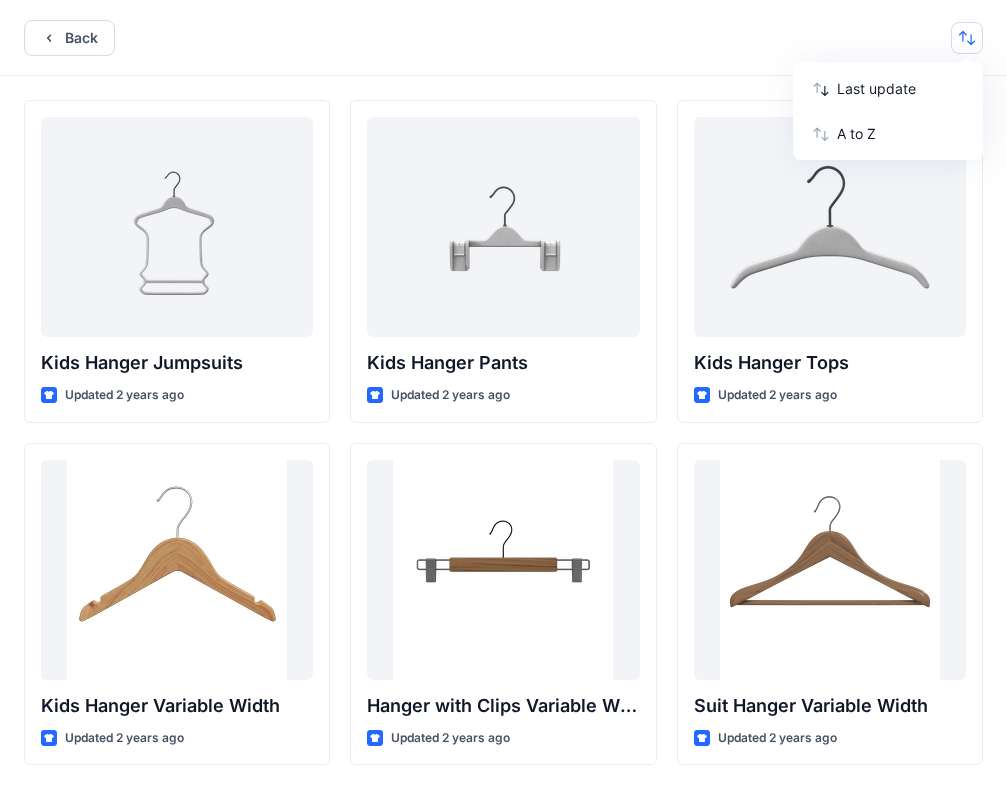 click on "Back Last update A to Z" at bounding box center [503, 38] 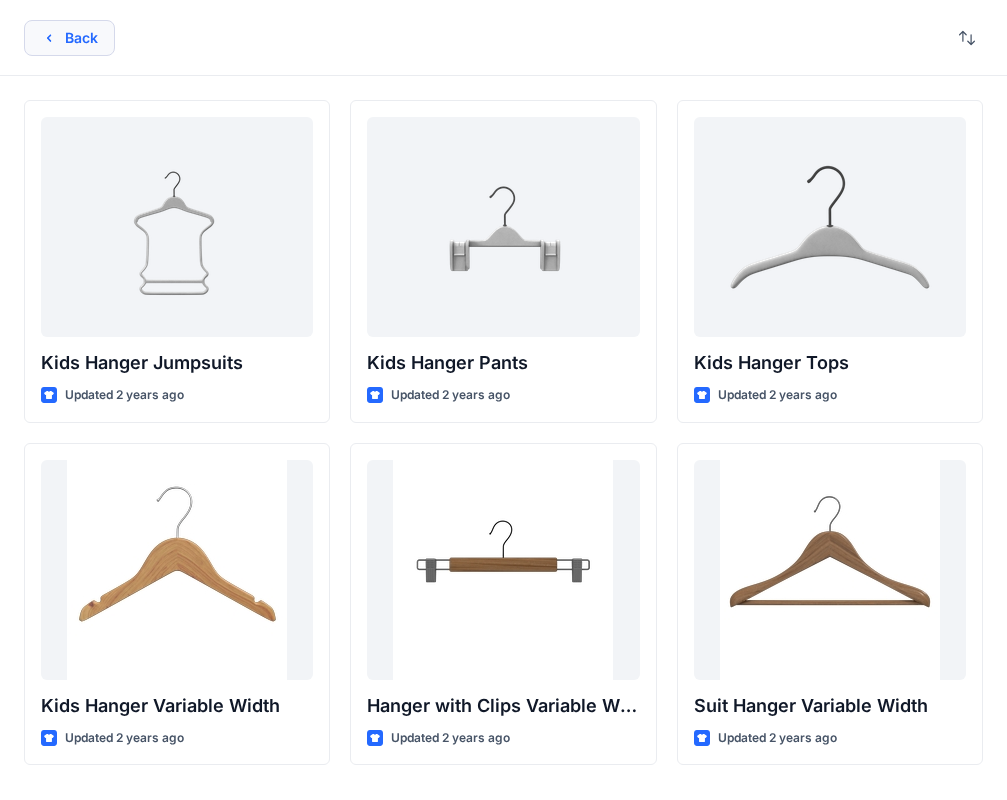 click on "Back" at bounding box center (69, 38) 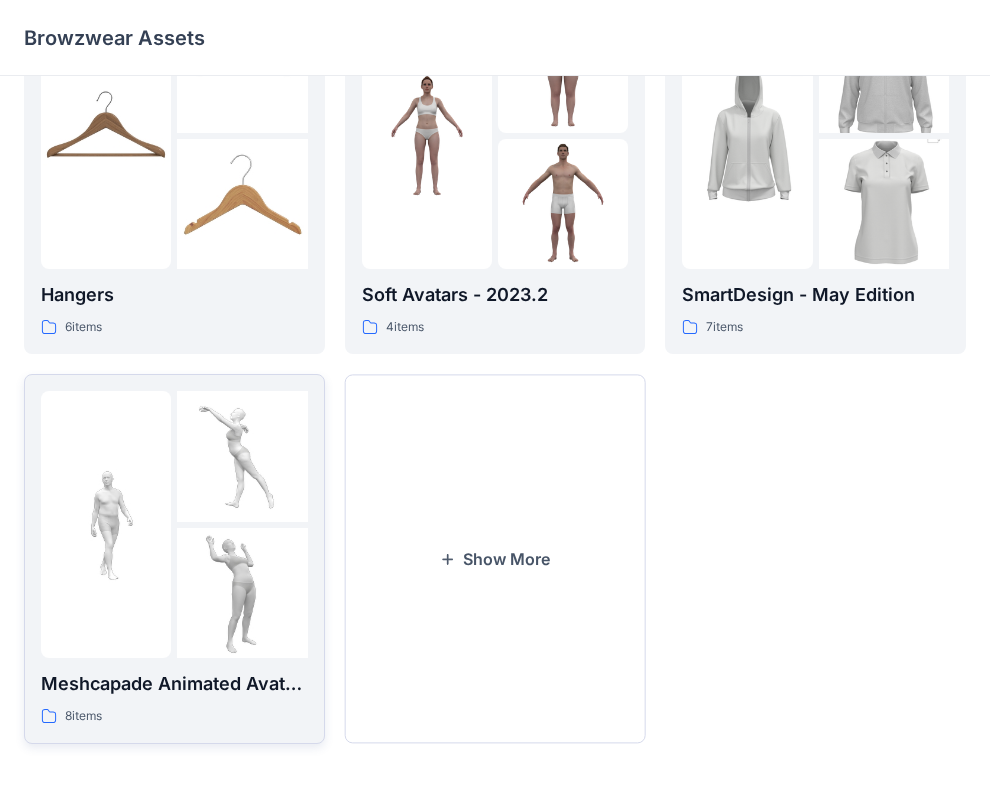 scroll, scrollTop: 304, scrollLeft: 0, axis: vertical 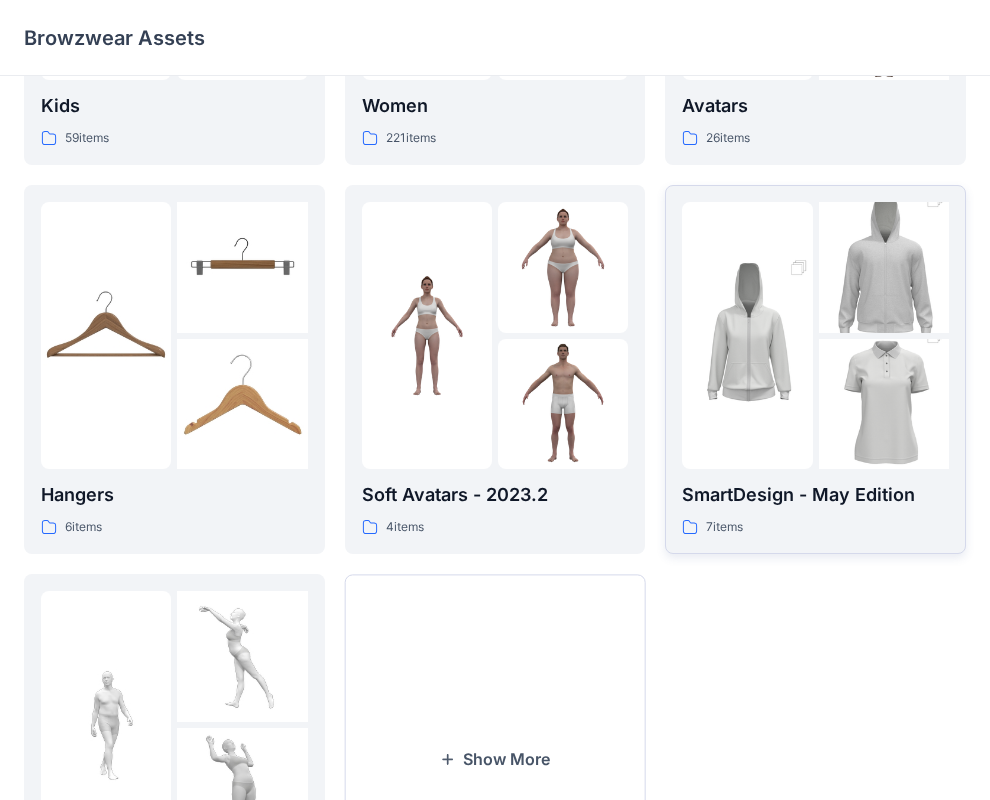 click on "SmartDesign - May Edition 7  items" at bounding box center [815, 509] 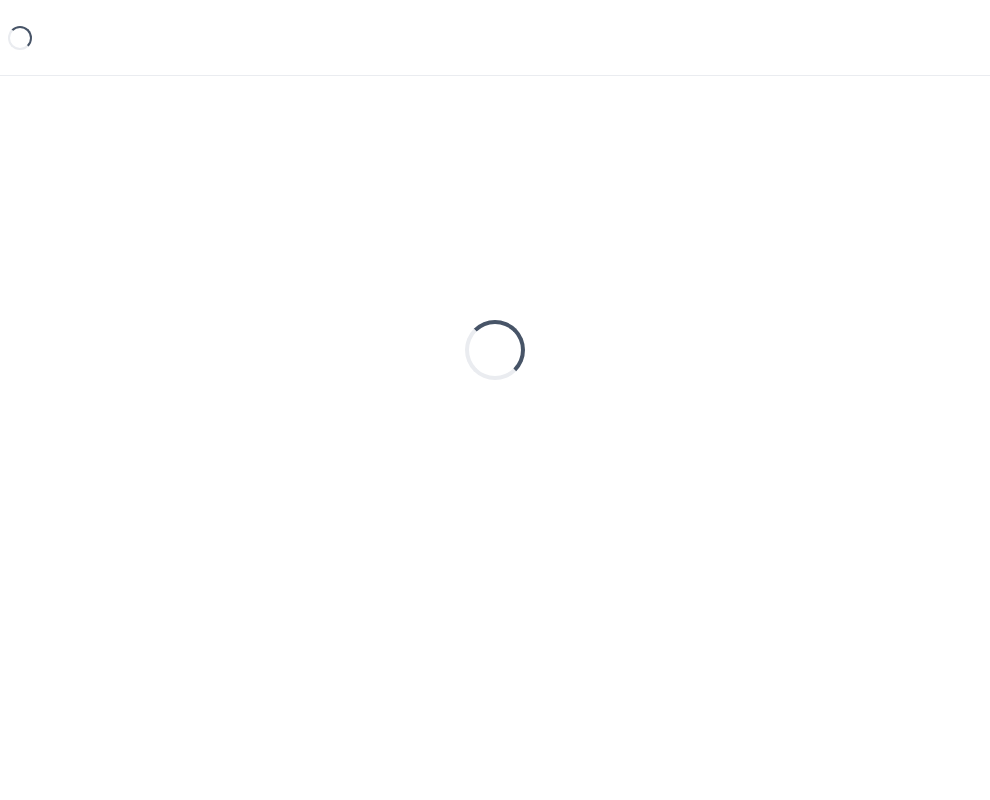 scroll, scrollTop: 0, scrollLeft: 0, axis: both 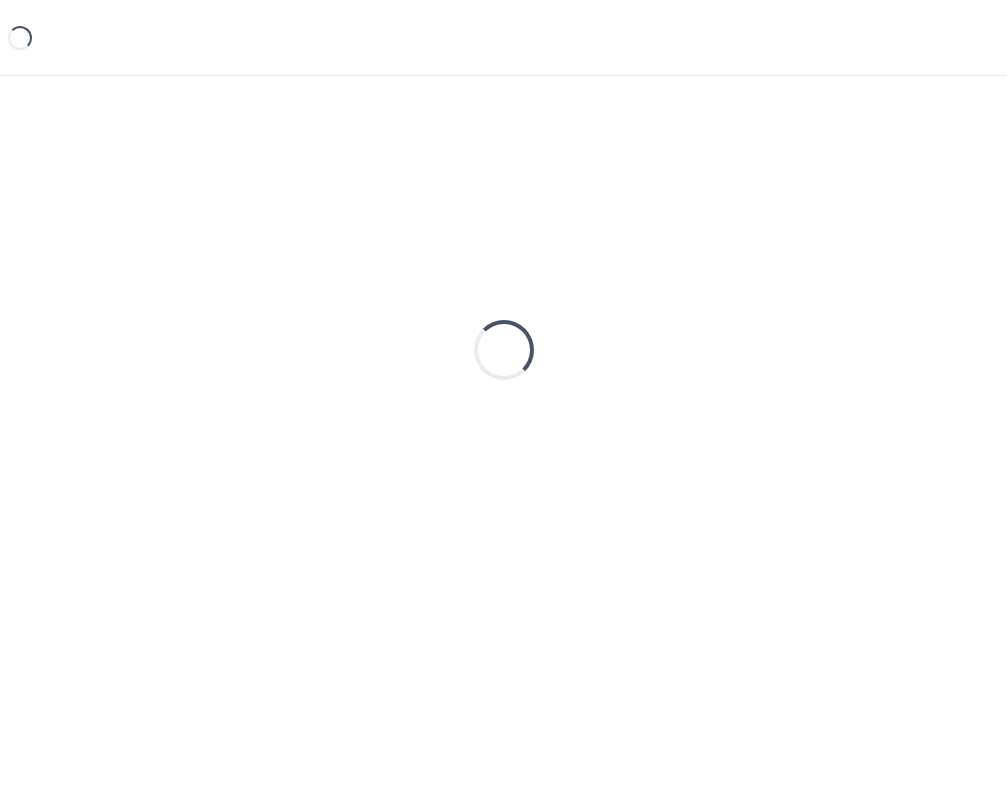 click on "Loading..." at bounding box center (503, 350) 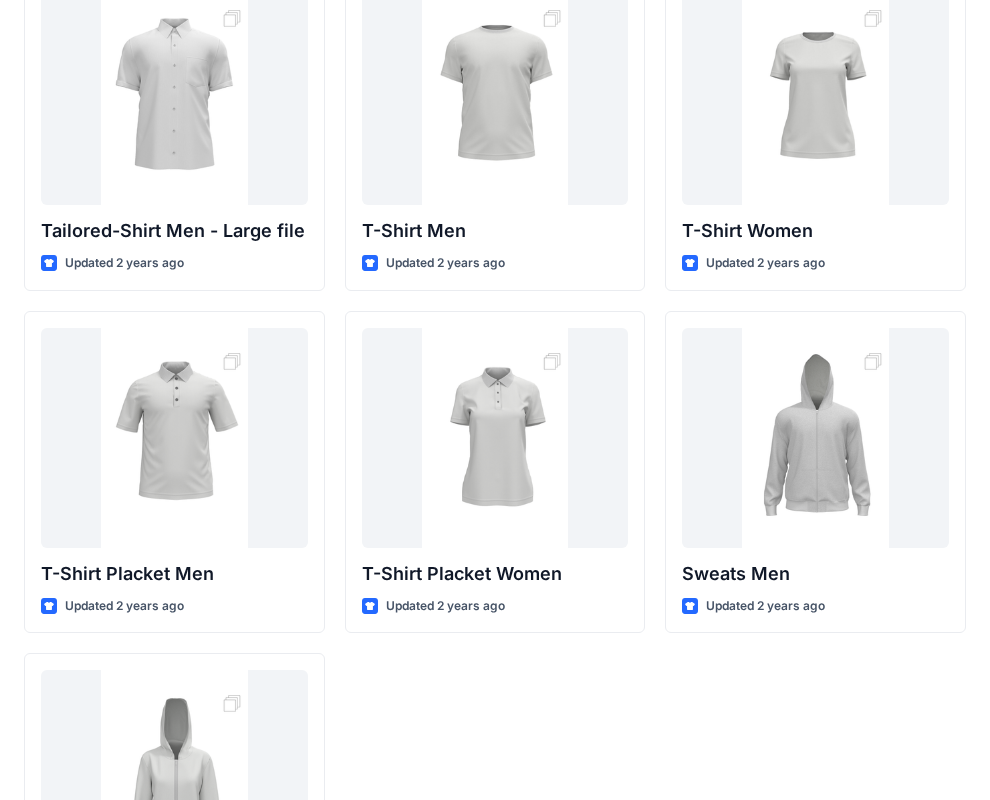 scroll, scrollTop: 0, scrollLeft: 0, axis: both 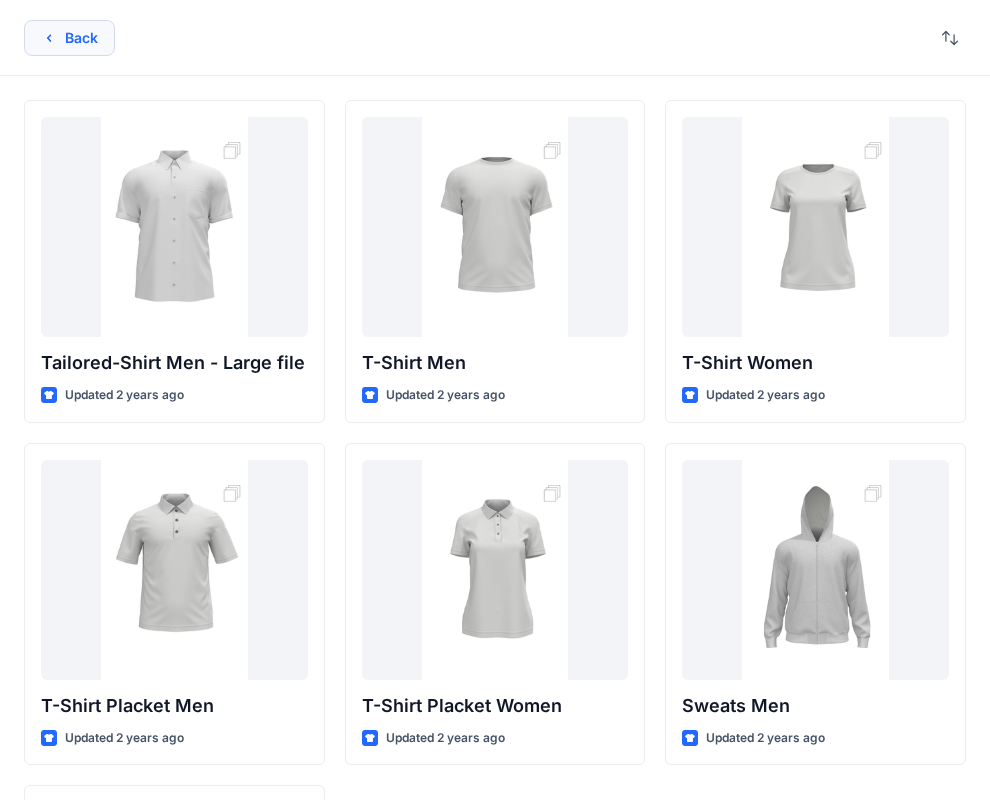 click on "Back" at bounding box center [69, 38] 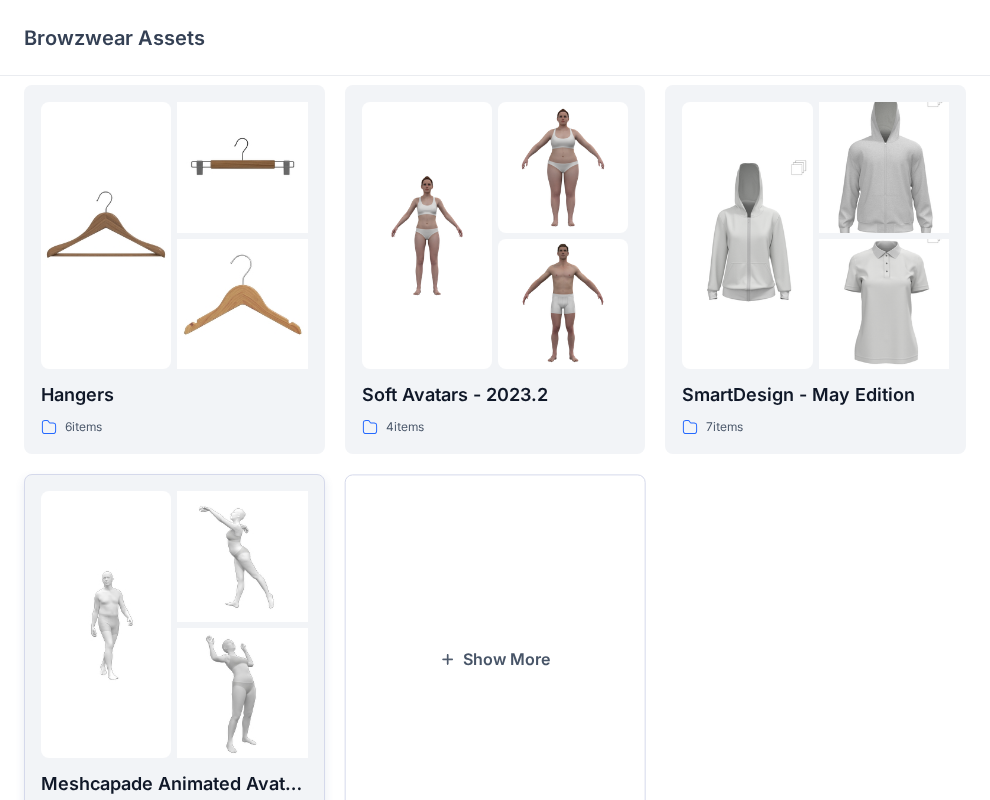 scroll, scrollTop: 504, scrollLeft: 0, axis: vertical 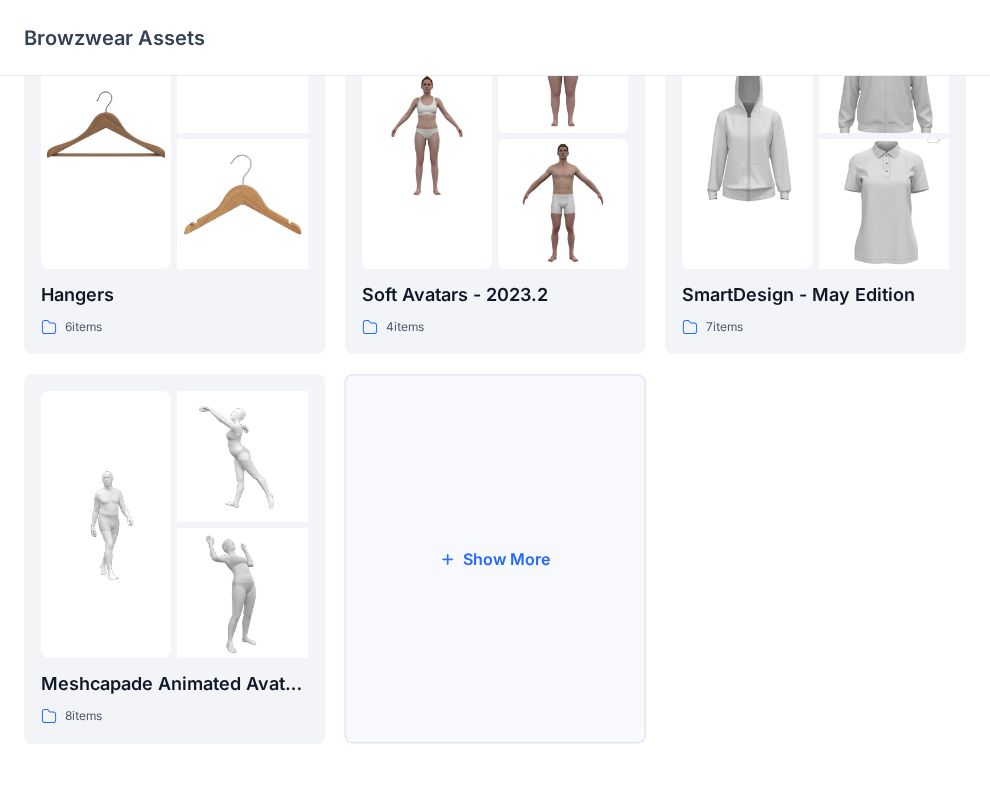click on "Show More" at bounding box center (495, 558) 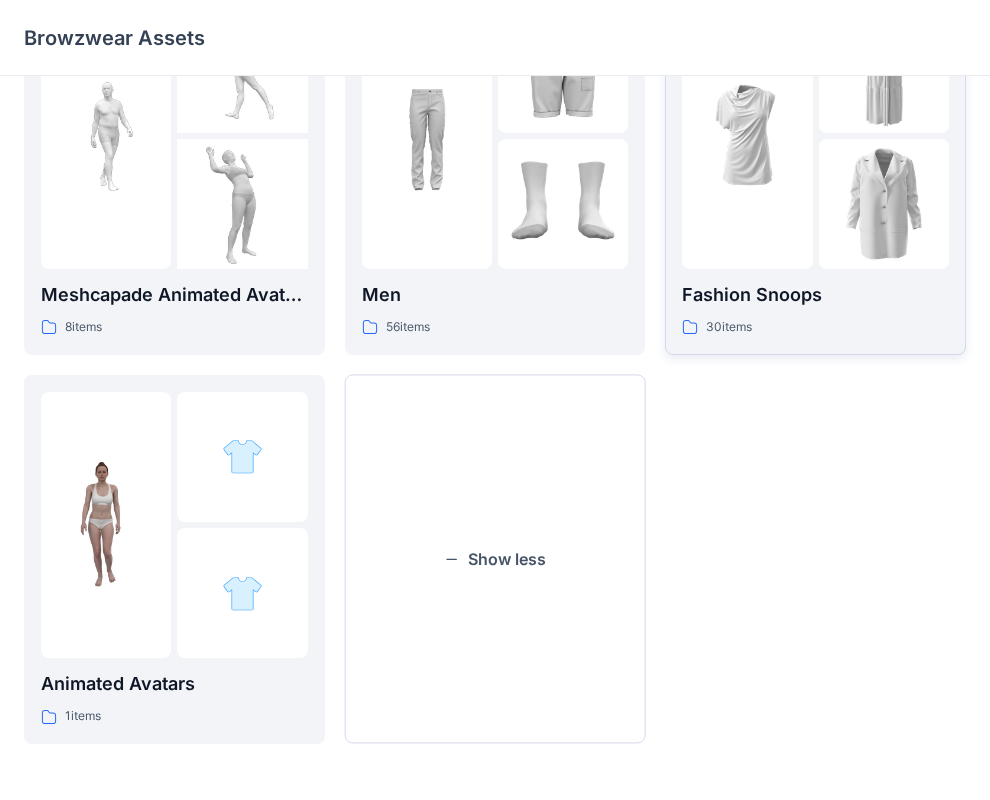 scroll, scrollTop: 693, scrollLeft: 0, axis: vertical 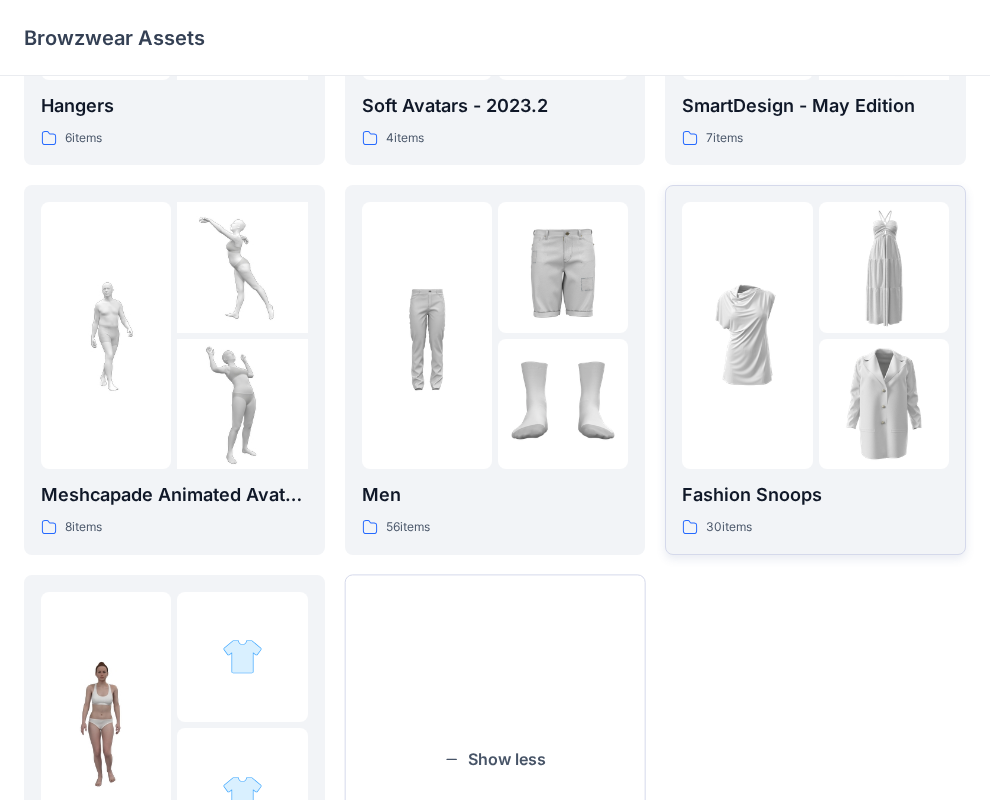 click on "Fashion Snoops" at bounding box center [815, 495] 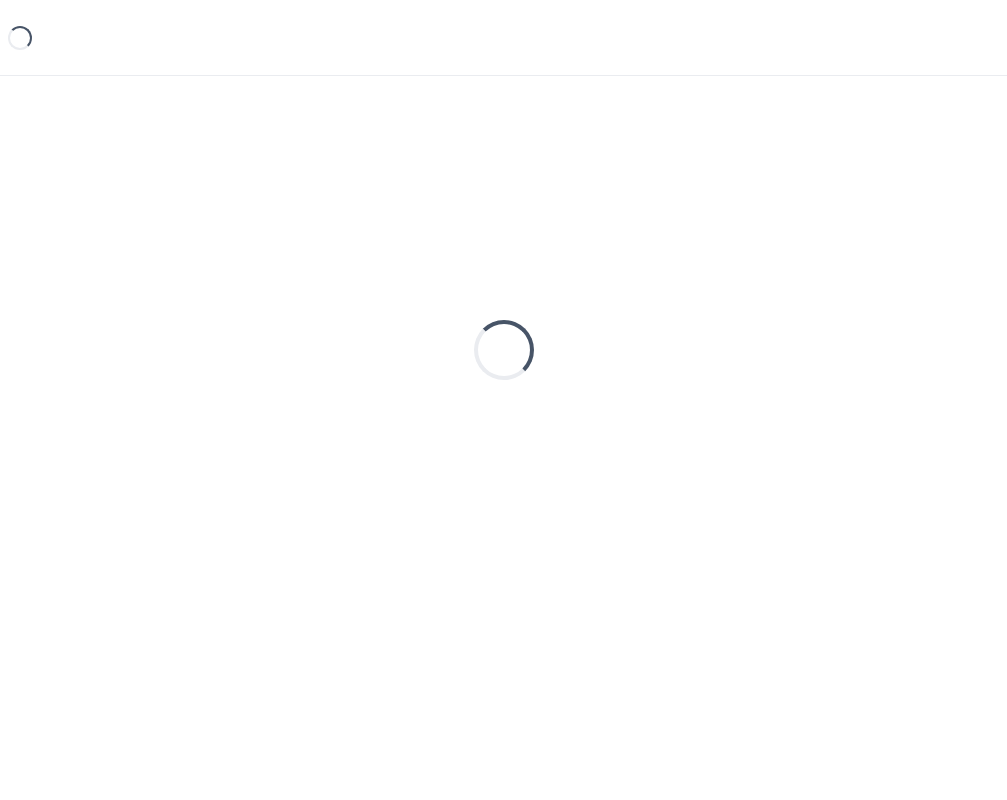 click on "Loading..." at bounding box center [503, 350] 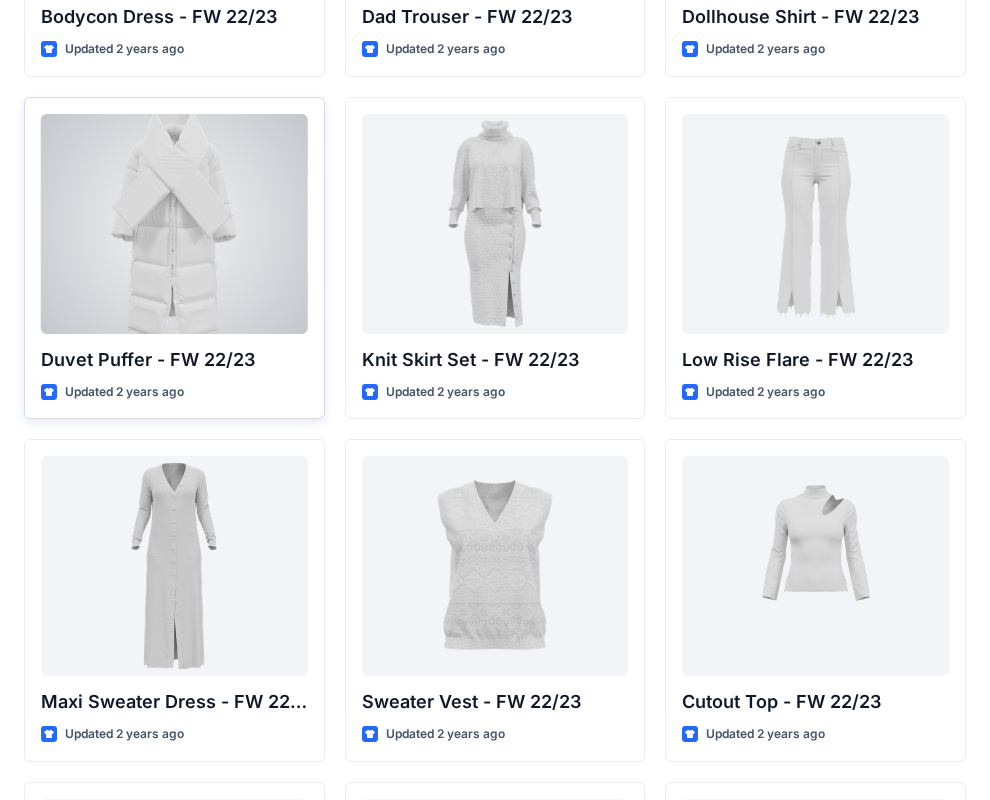 scroll, scrollTop: 0, scrollLeft: 0, axis: both 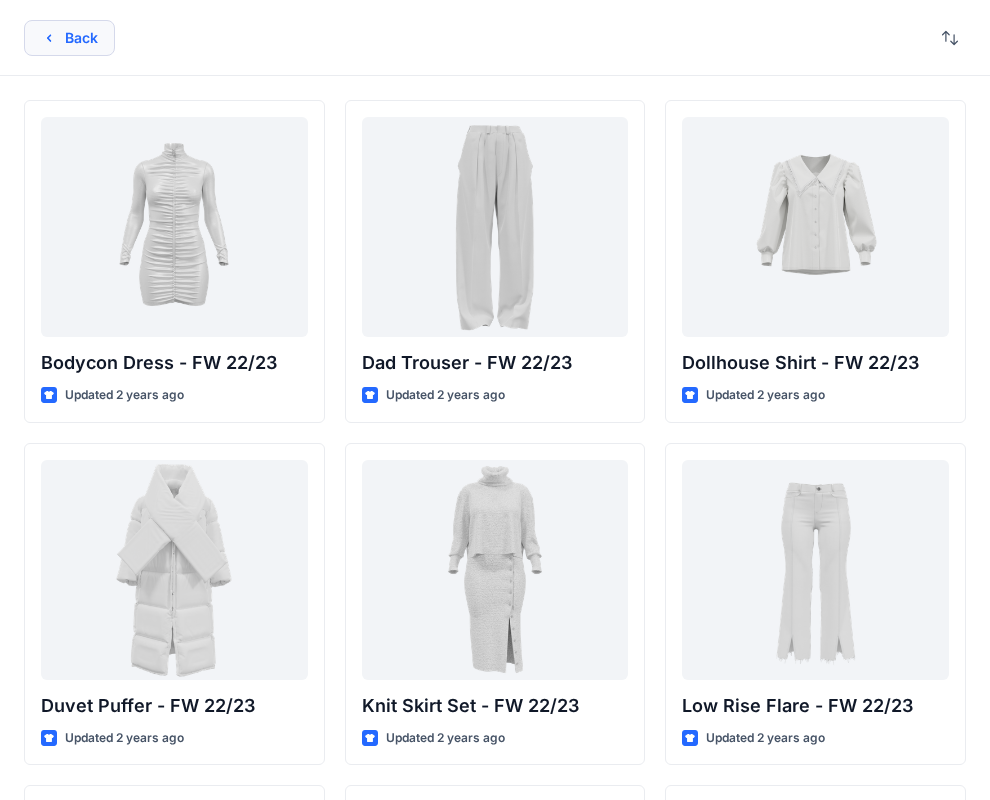 click on "Back" at bounding box center [69, 38] 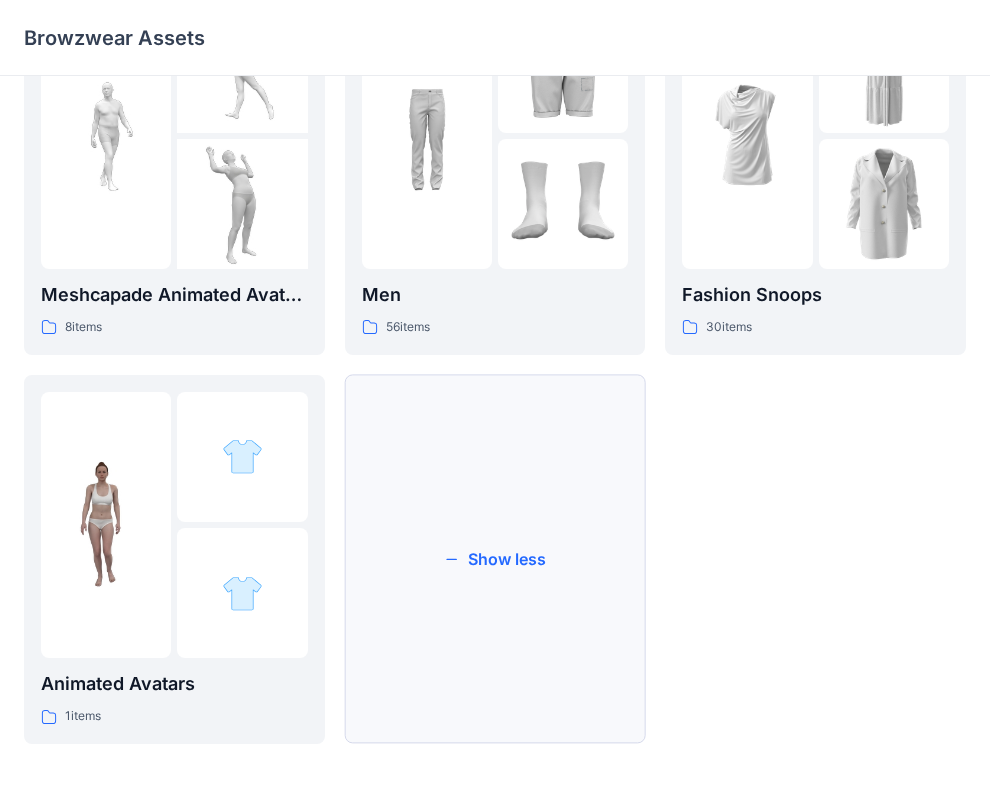 click on "Show less" at bounding box center [495, 559] 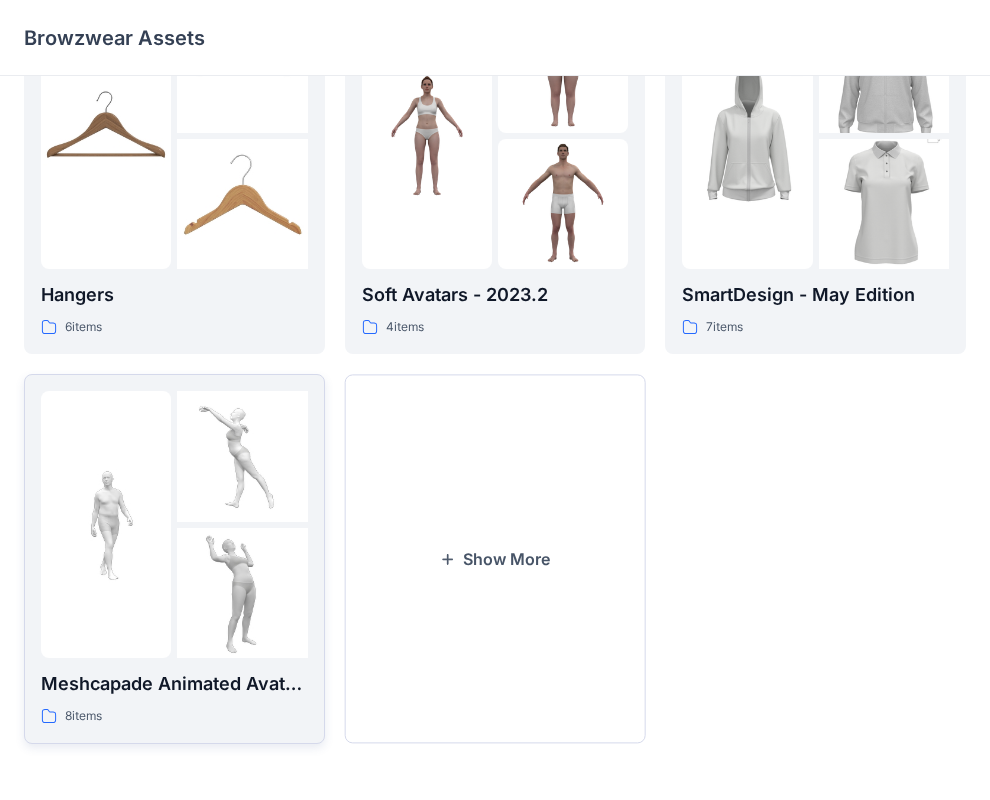 click on "Meshcapade Animated Avatars 8  items" at bounding box center (174, 698) 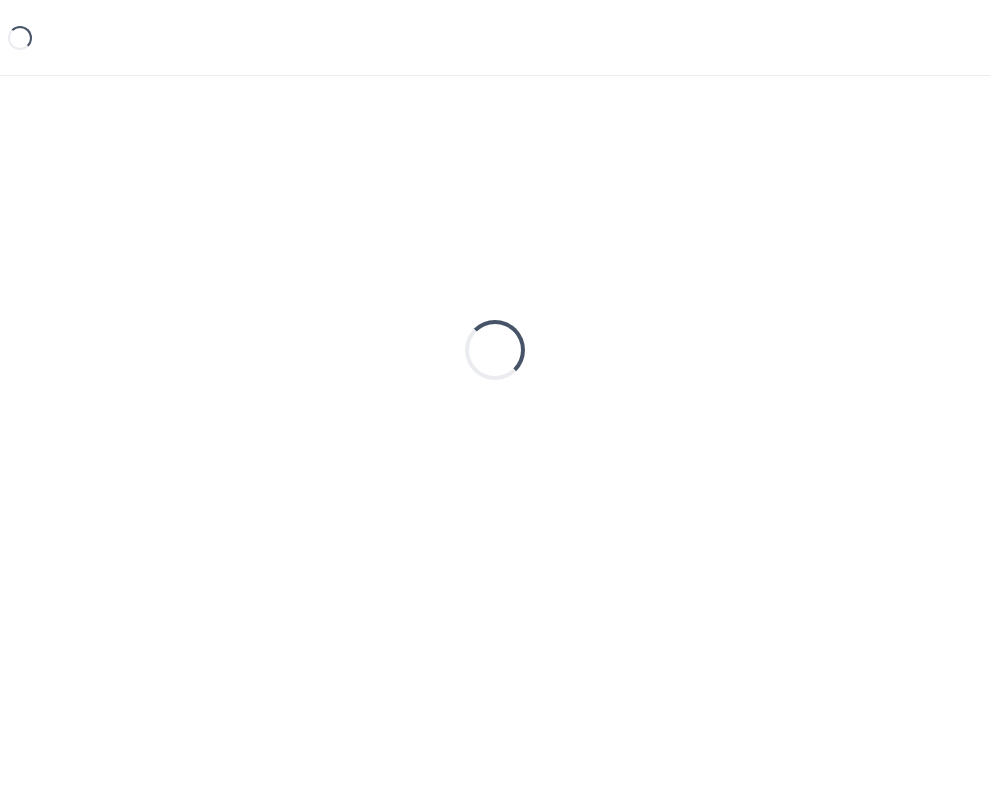 scroll, scrollTop: 0, scrollLeft: 0, axis: both 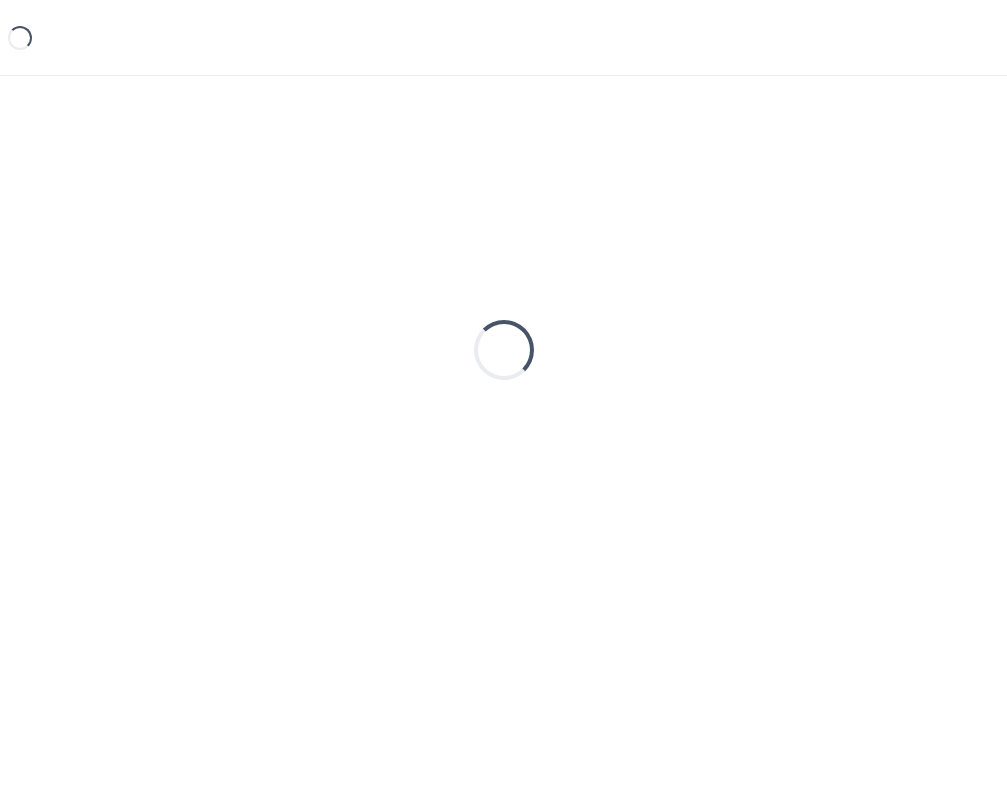 click on "Loading..." at bounding box center [503, 406] 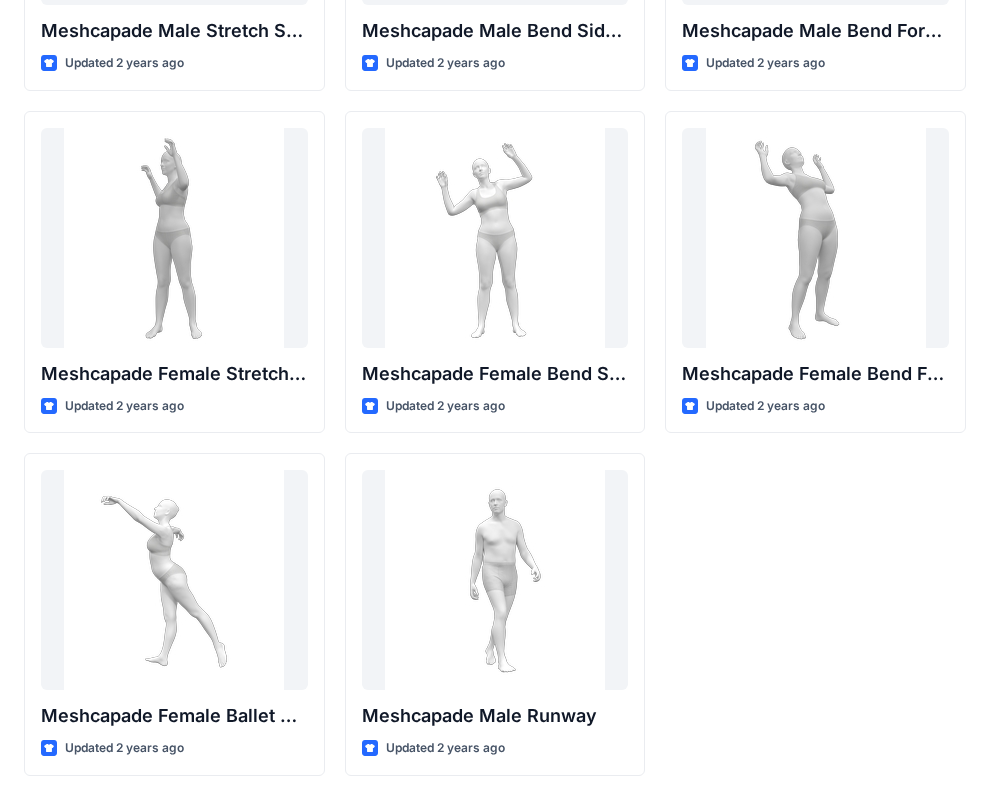 scroll, scrollTop: 0, scrollLeft: 0, axis: both 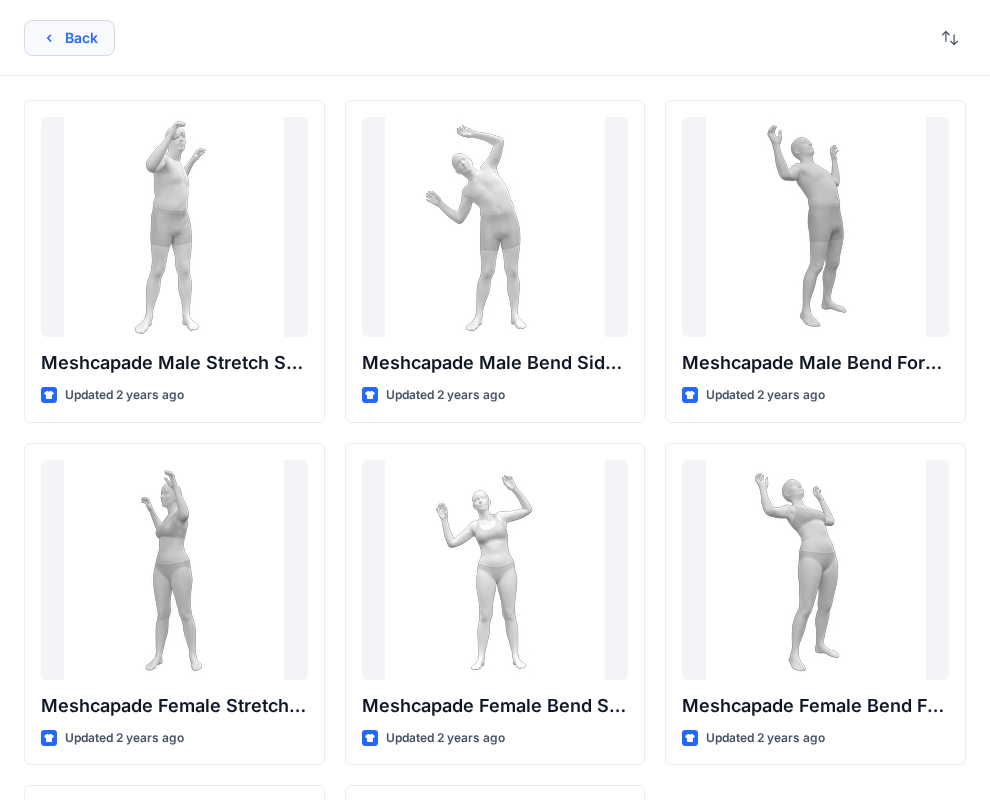 click on "Back" at bounding box center (69, 38) 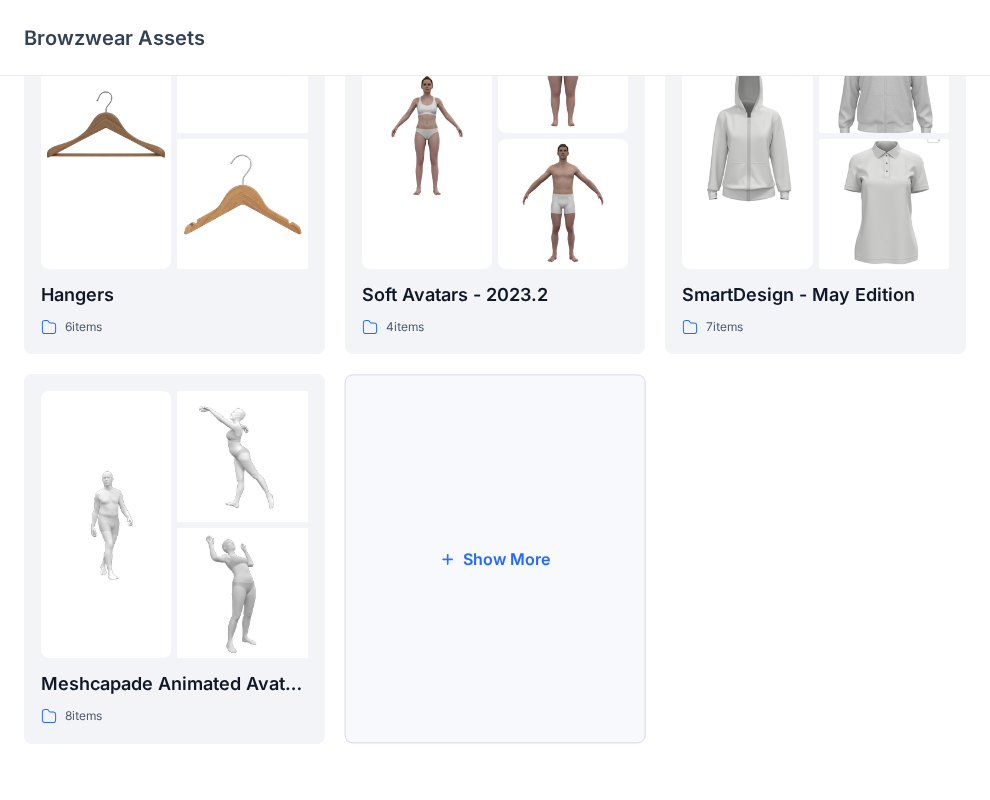 scroll, scrollTop: 304, scrollLeft: 0, axis: vertical 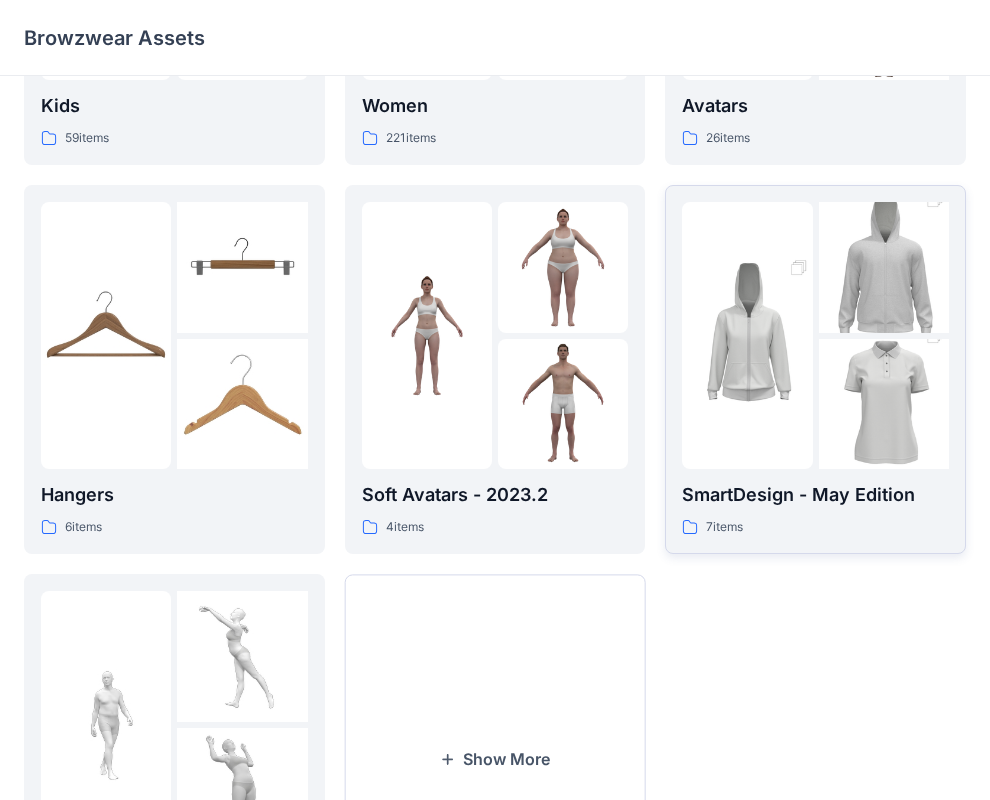 click on "SmartDesign - May Edition 7  items" at bounding box center (815, 509) 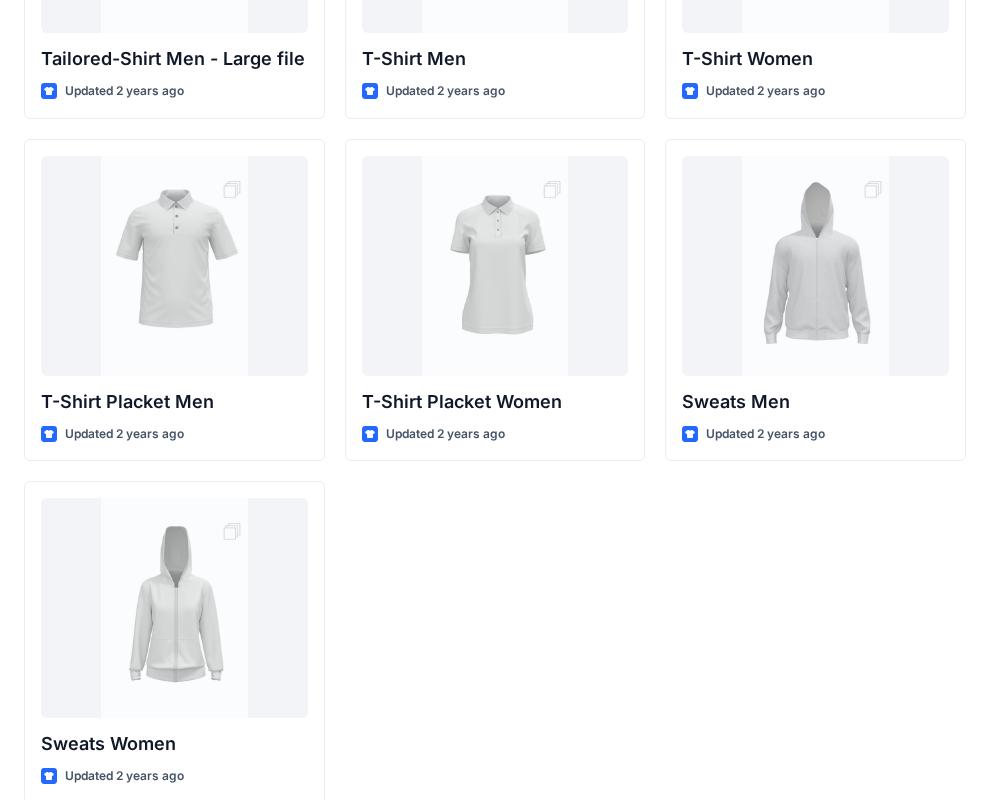 click on "T-Shirt Women Updated 2 years ago Sweats Men Updated 2 years ago" at bounding box center [815, 300] 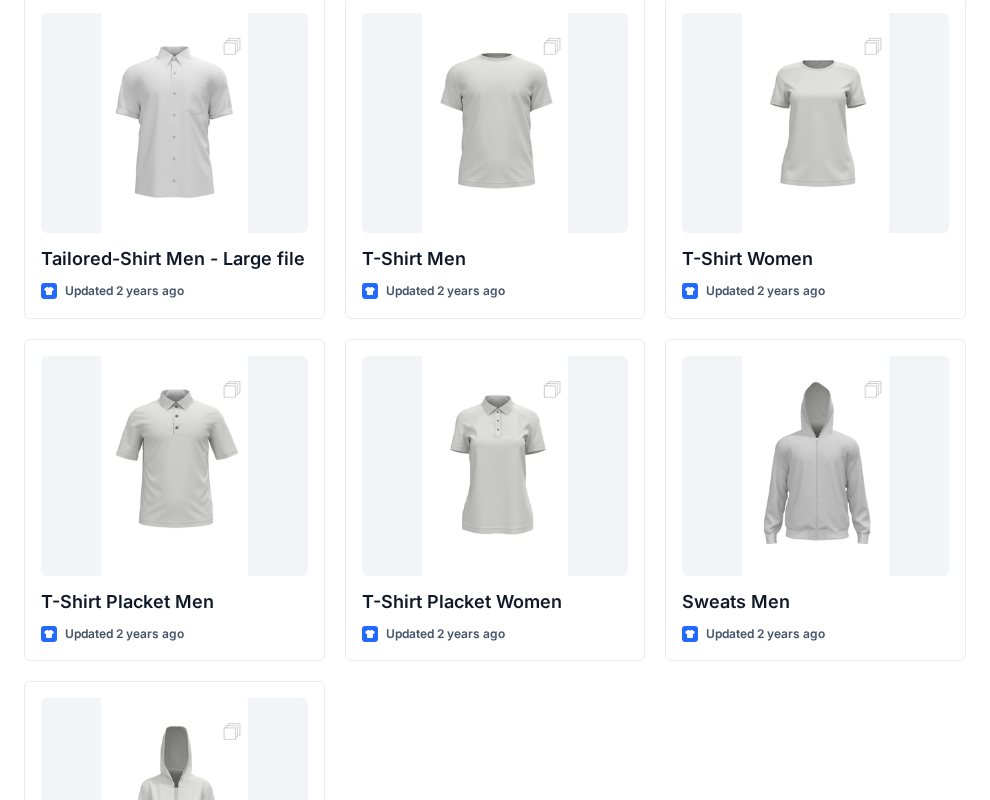 scroll, scrollTop: 4, scrollLeft: 0, axis: vertical 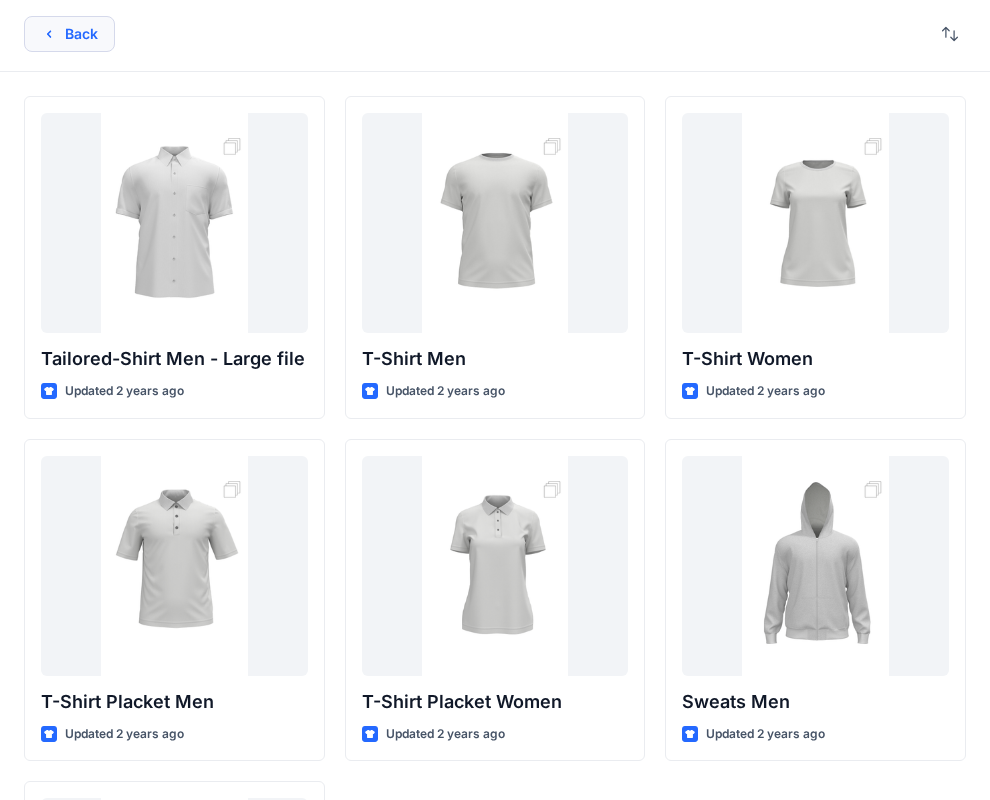 click on "Back" at bounding box center (69, 34) 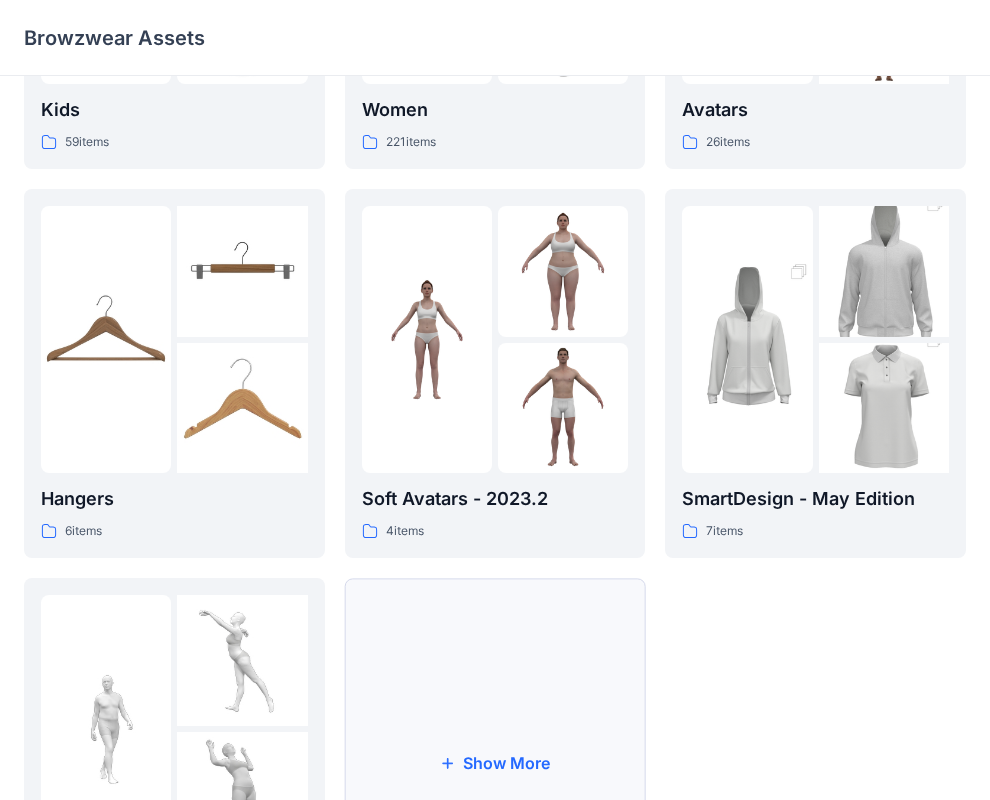 scroll, scrollTop: 504, scrollLeft: 0, axis: vertical 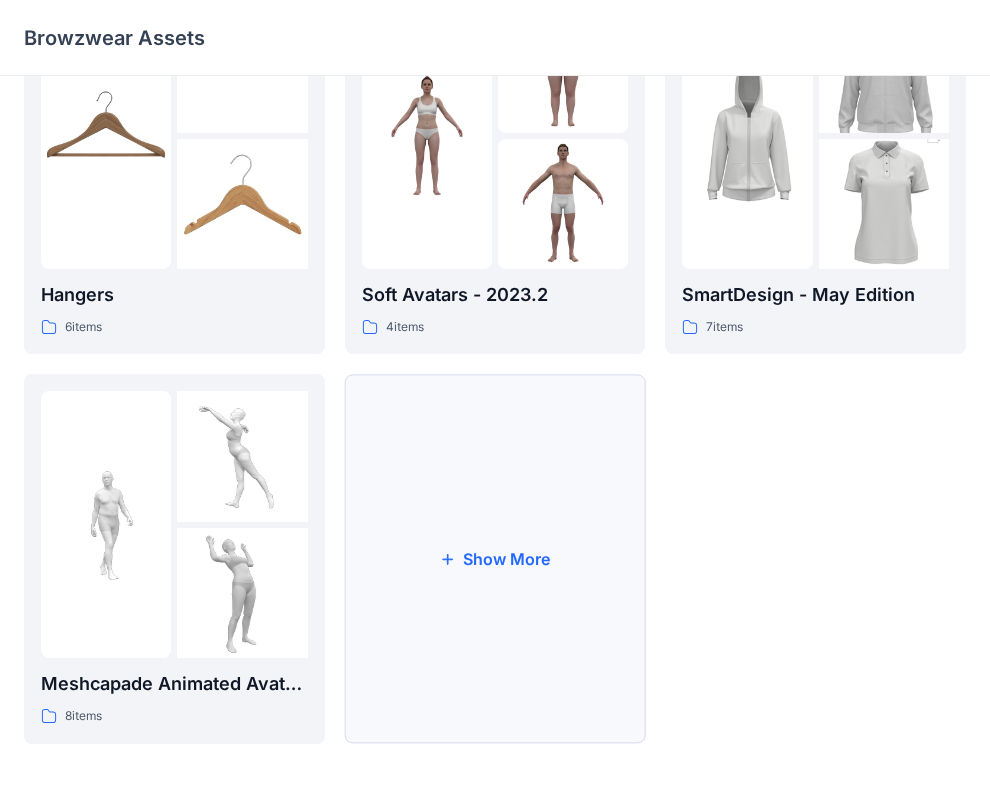 click on "Show More" at bounding box center (495, 558) 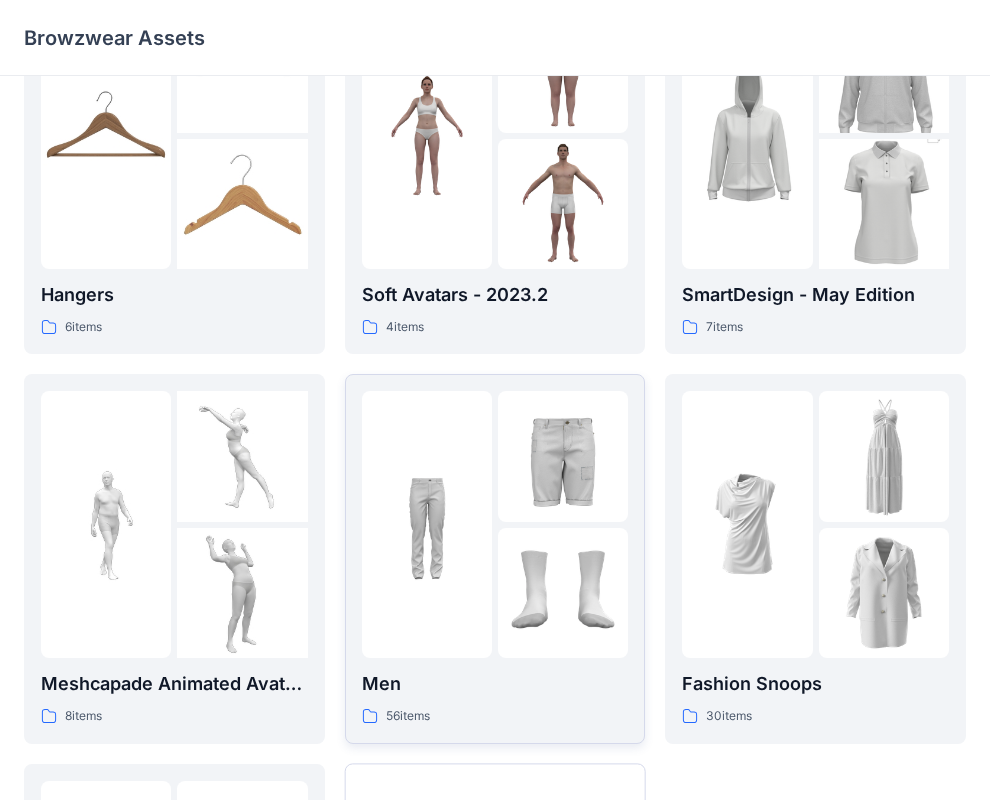 click on "Men 56  items" at bounding box center (495, 698) 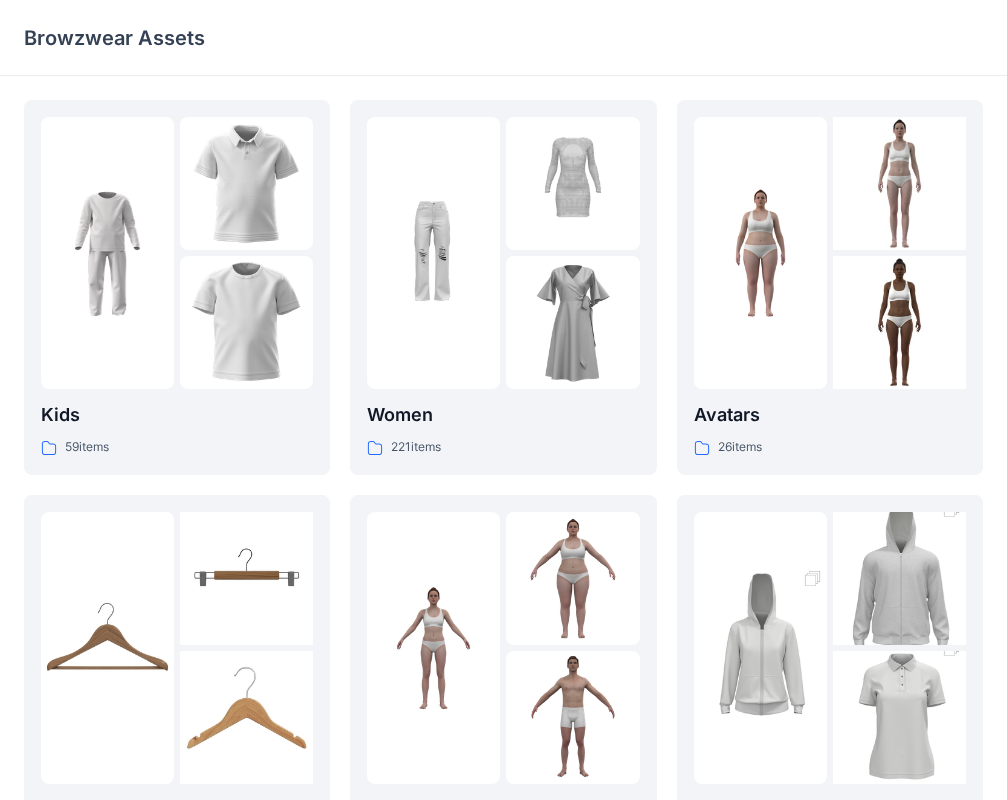 click on "Kids 59  items Hangers 6  items Meshcapade Animated Avatars 8  items Animated Avatars 1  items Women 221  items Soft Avatars - 2023.2 4  items Men 56  items Show less Avatars 26  items SmartDesign - May Edition 7  items Fashion Snoops 30  items" at bounding box center [503, 895] 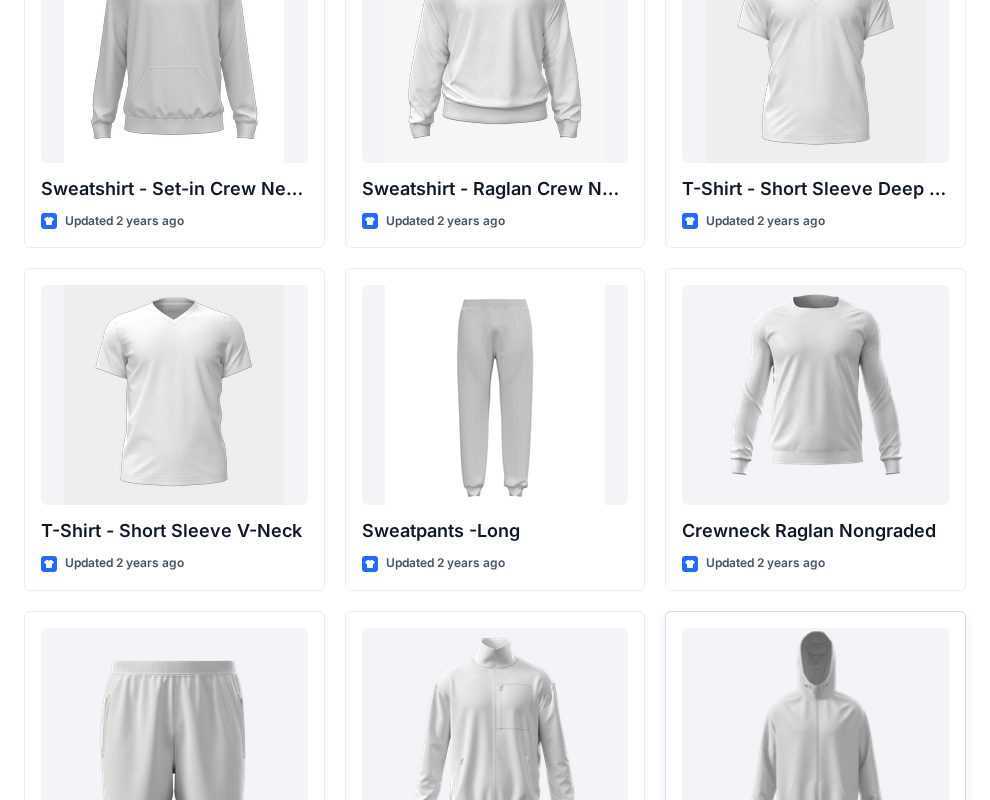 scroll, scrollTop: 2287, scrollLeft: 0, axis: vertical 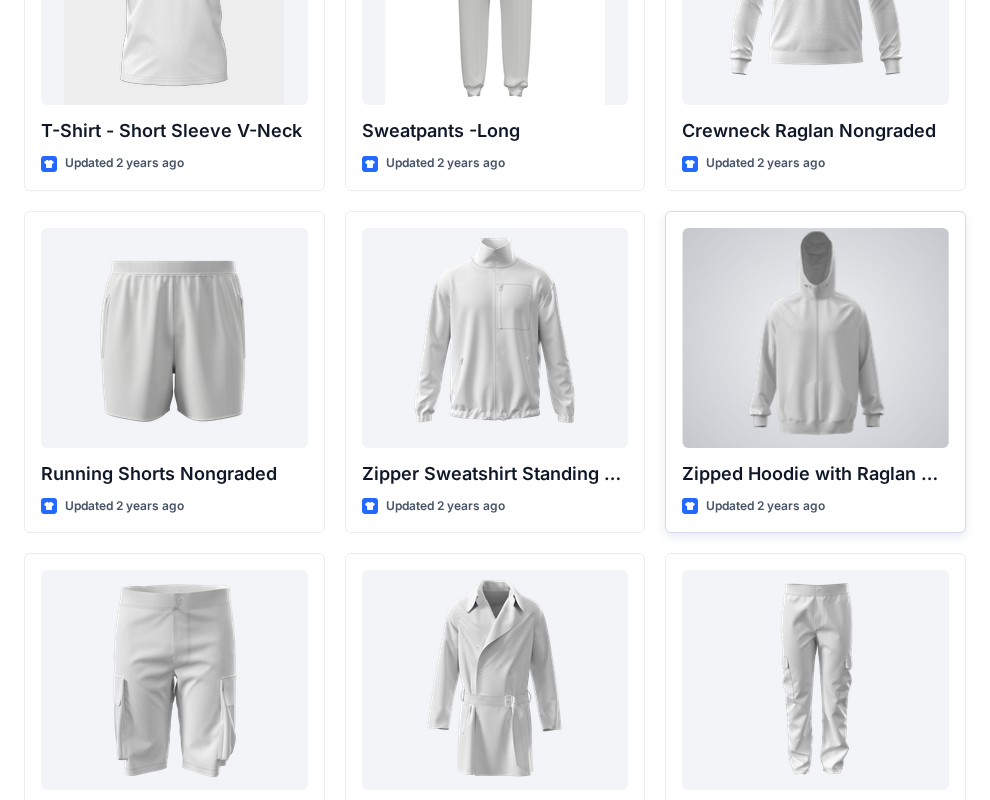 click at bounding box center [815, 338] 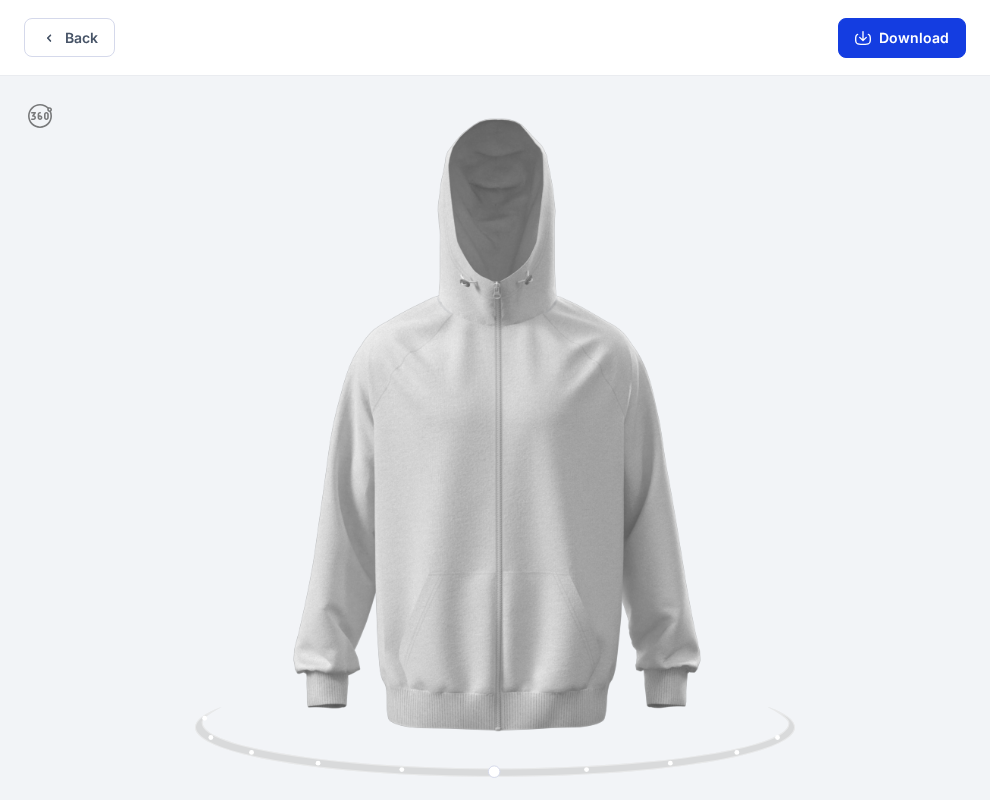 click on "Download" at bounding box center [902, 38] 